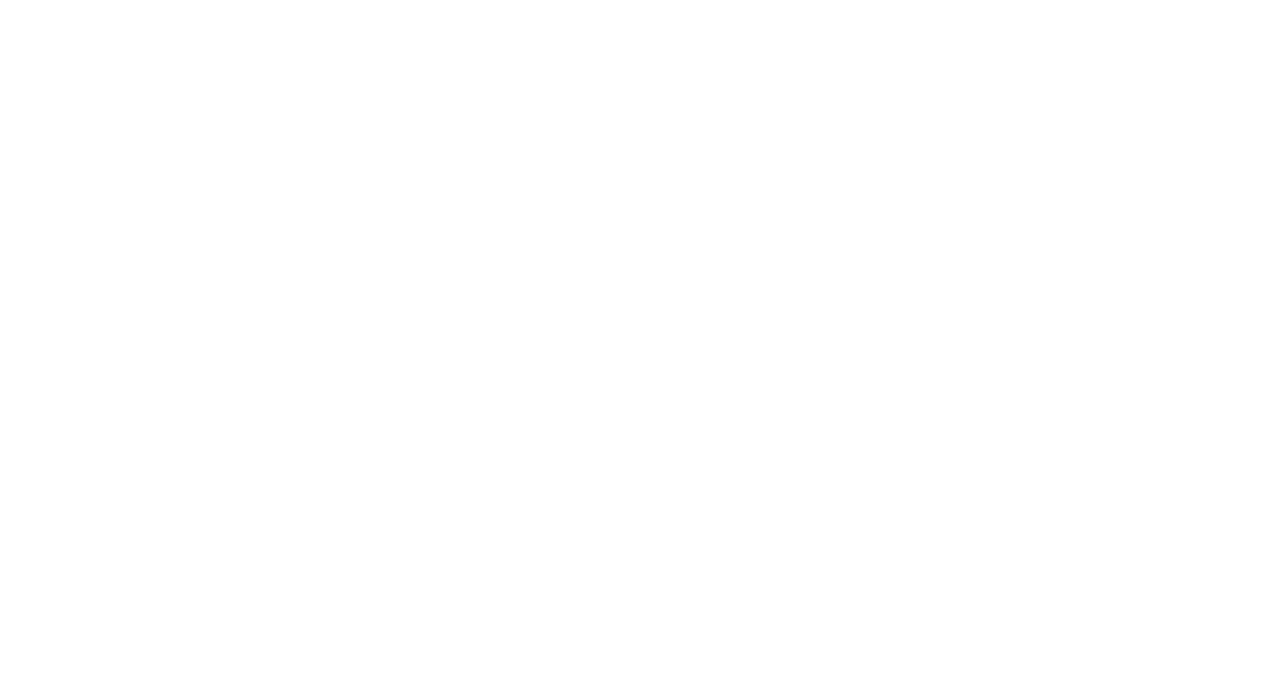 scroll, scrollTop: 0, scrollLeft: 0, axis: both 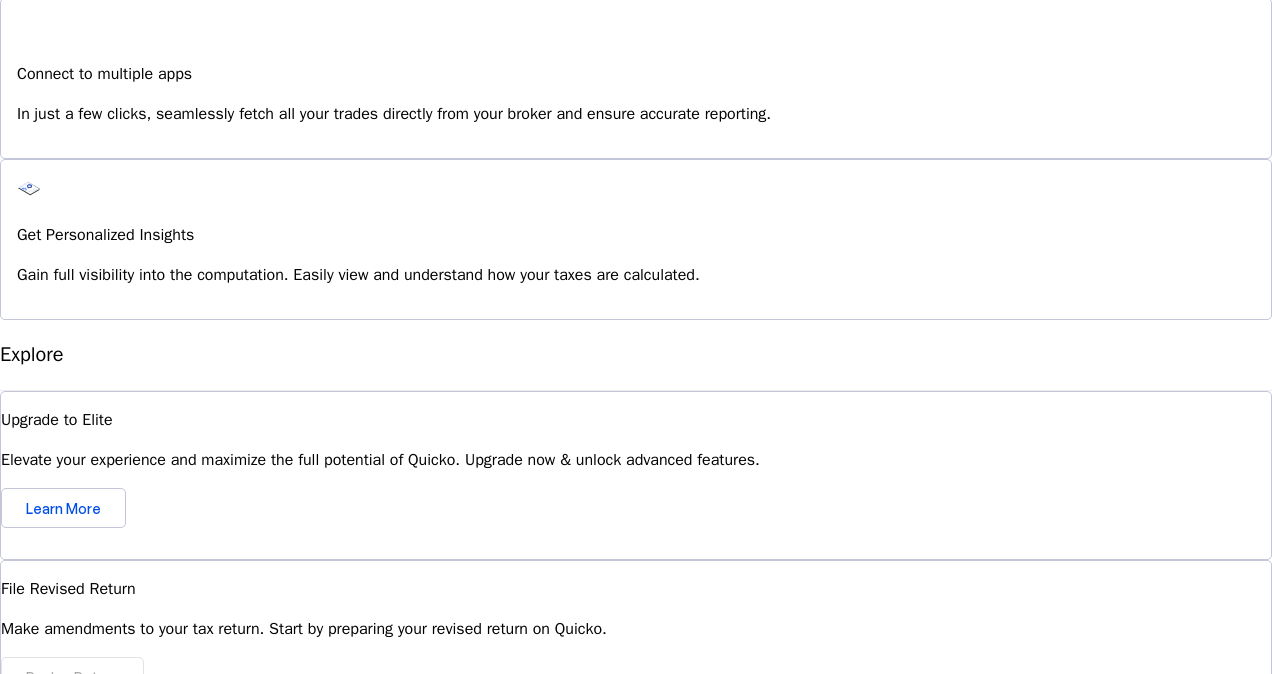 click at bounding box center [51, 839] 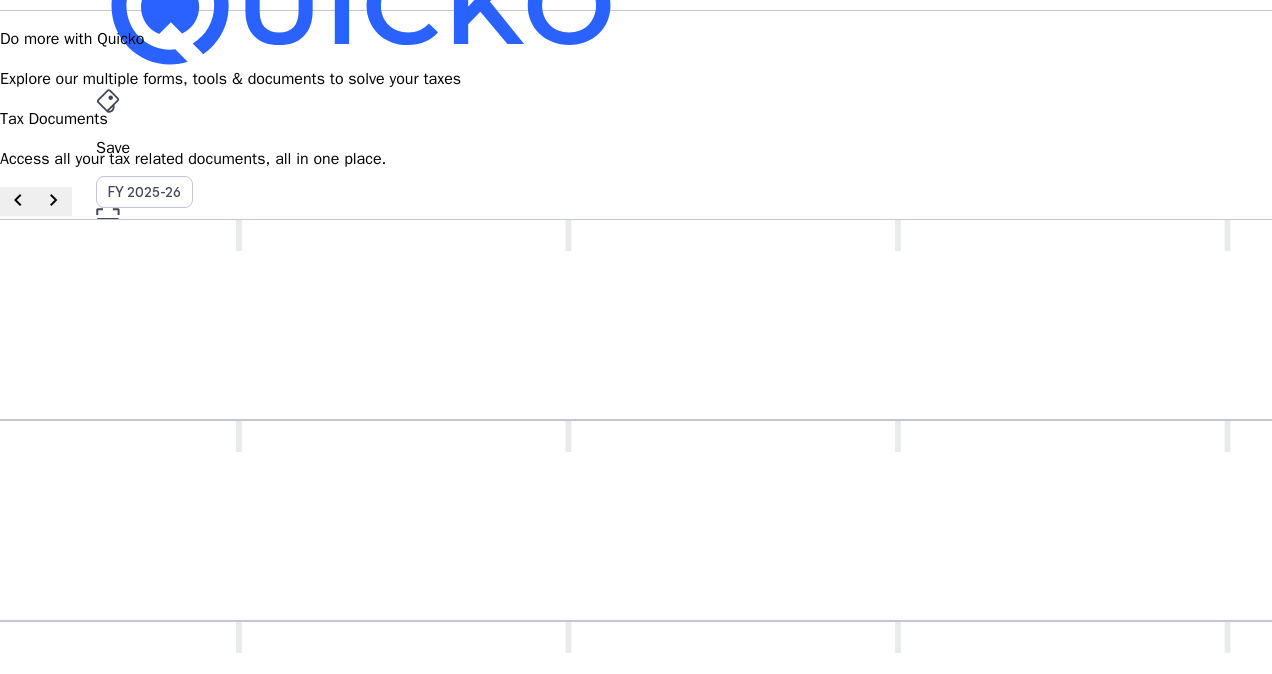 scroll, scrollTop: 0, scrollLeft: 0, axis: both 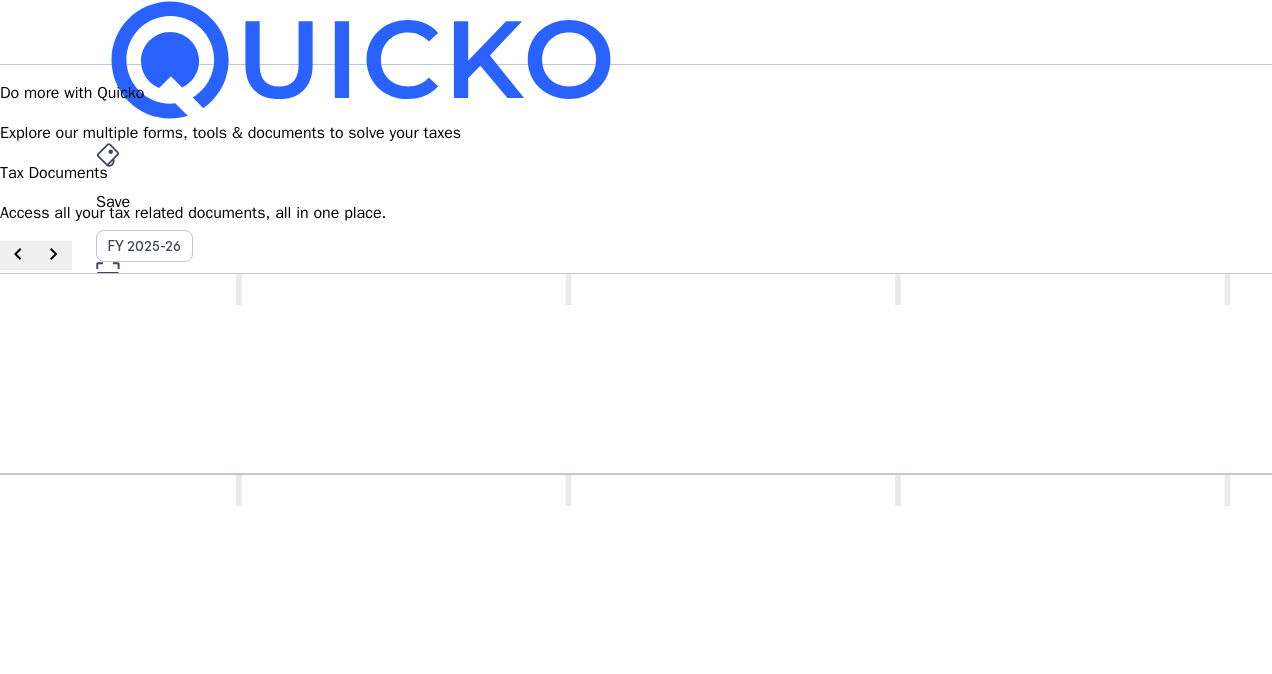 click on "AY 2025-26" at bounding box center (145, 452) 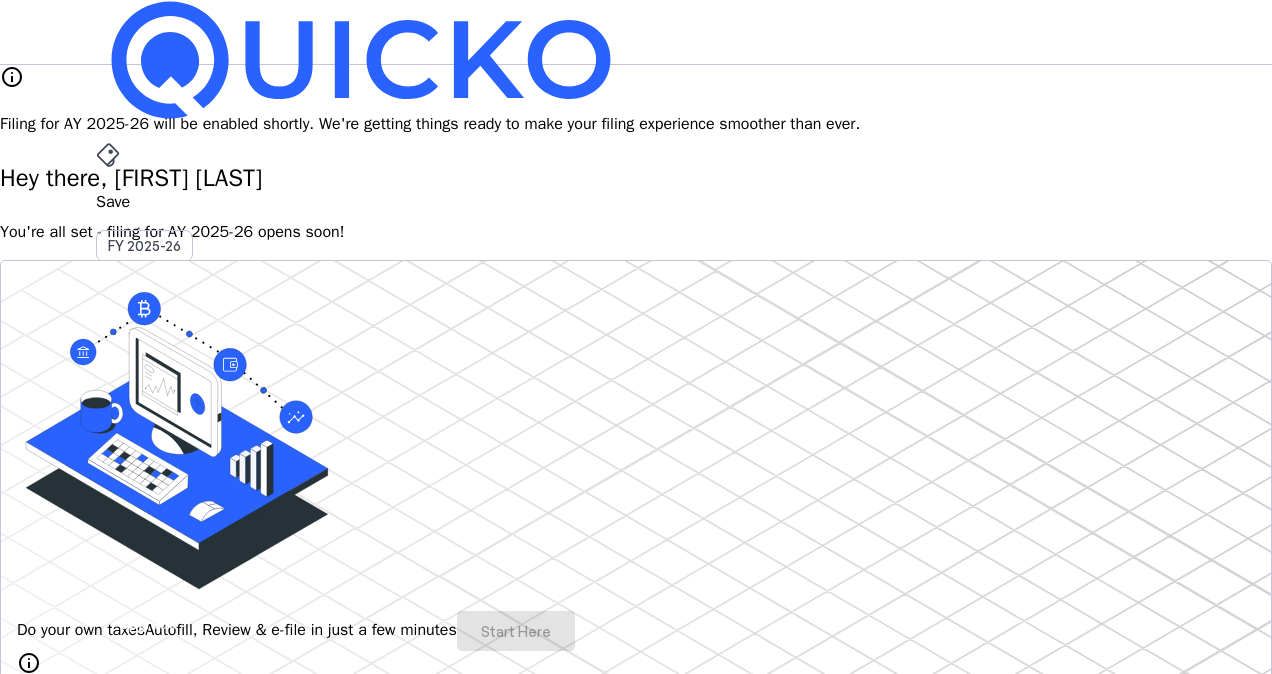 click on "AY 2025-26" at bounding box center [145, 452] 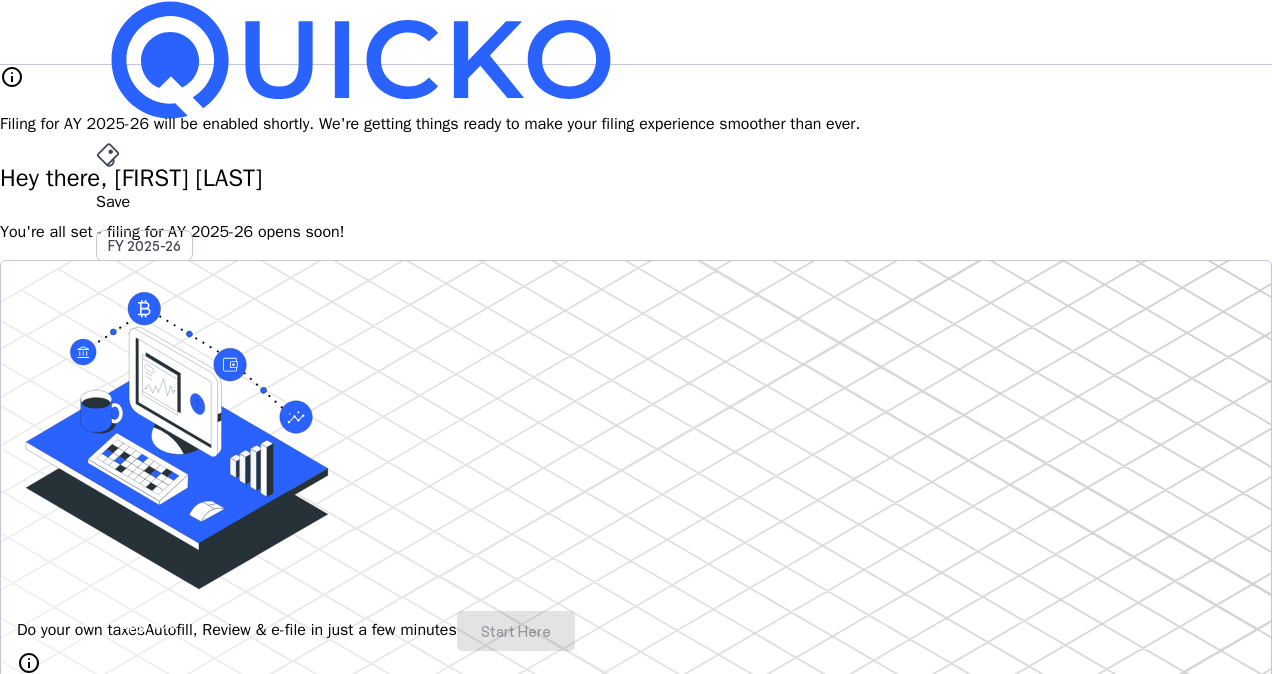 click at bounding box center [108, 155] 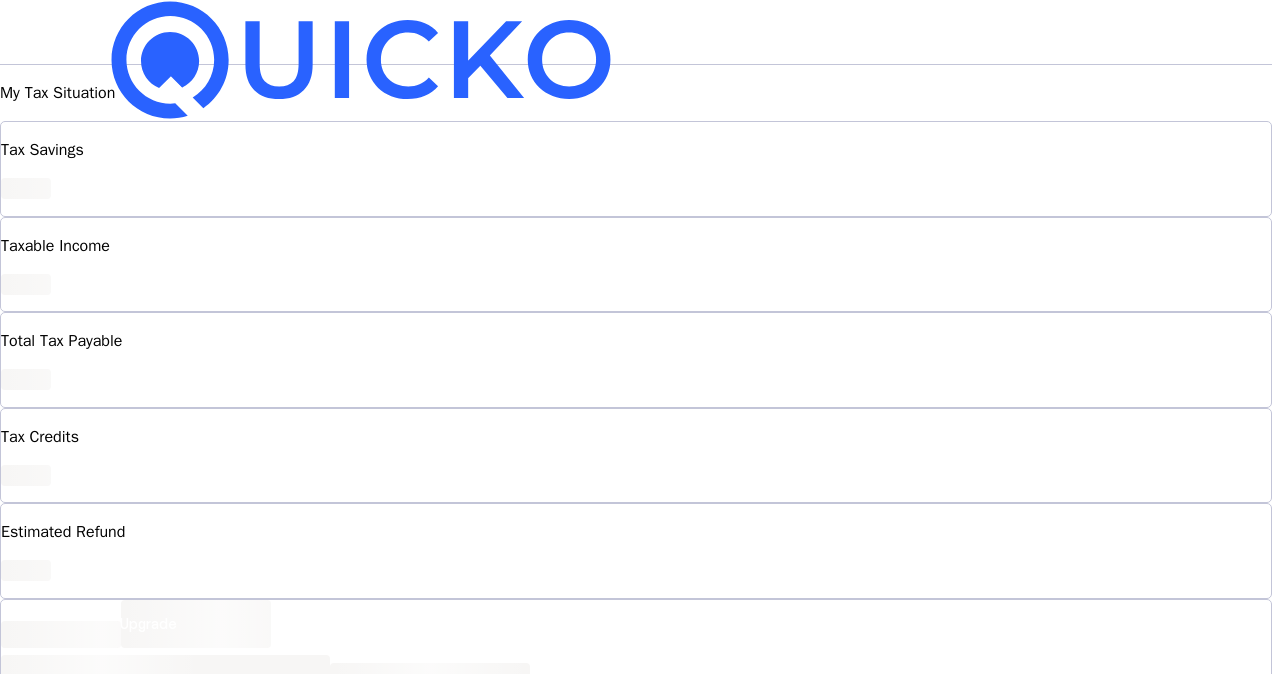 scroll, scrollTop: 337, scrollLeft: 0, axis: vertical 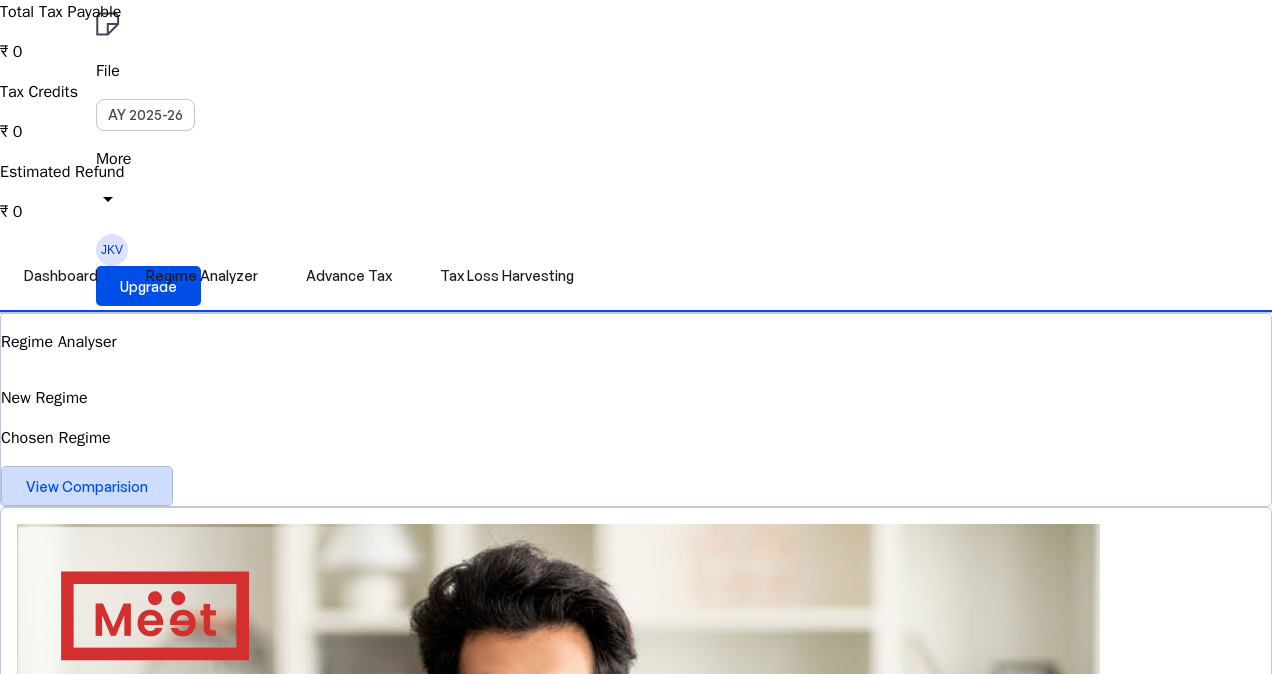 click at bounding box center (87, 486) 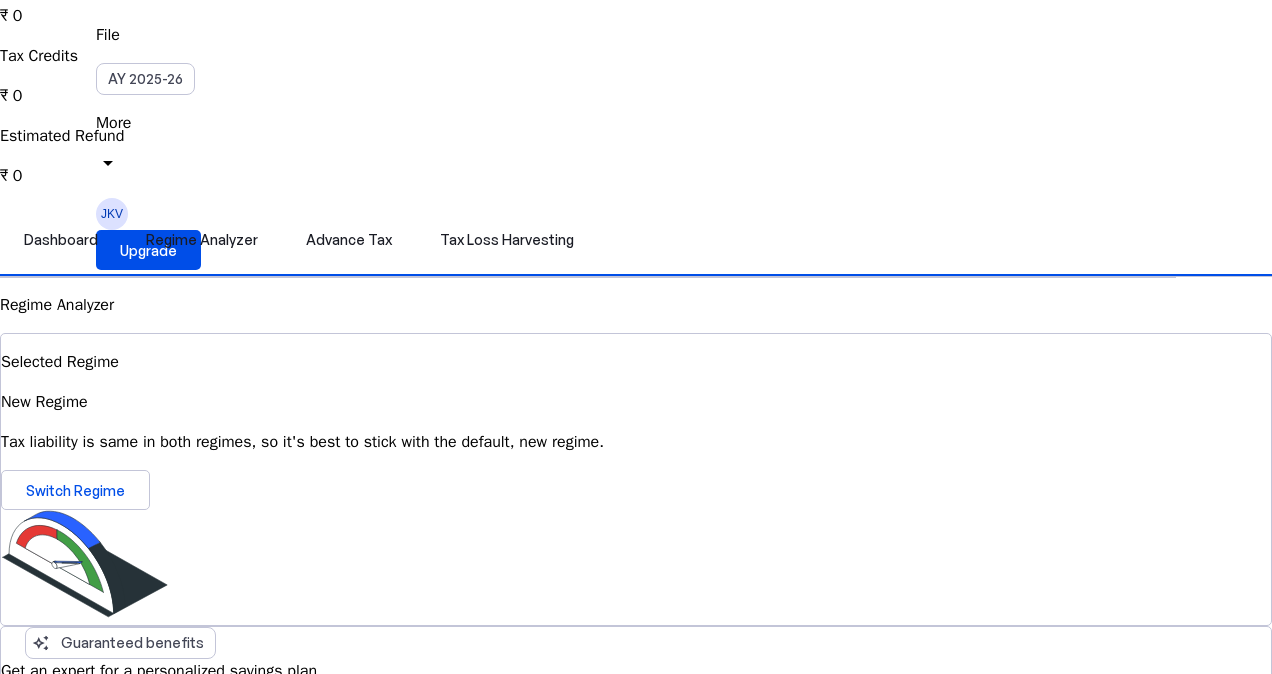 scroll, scrollTop: 376, scrollLeft: 0, axis: vertical 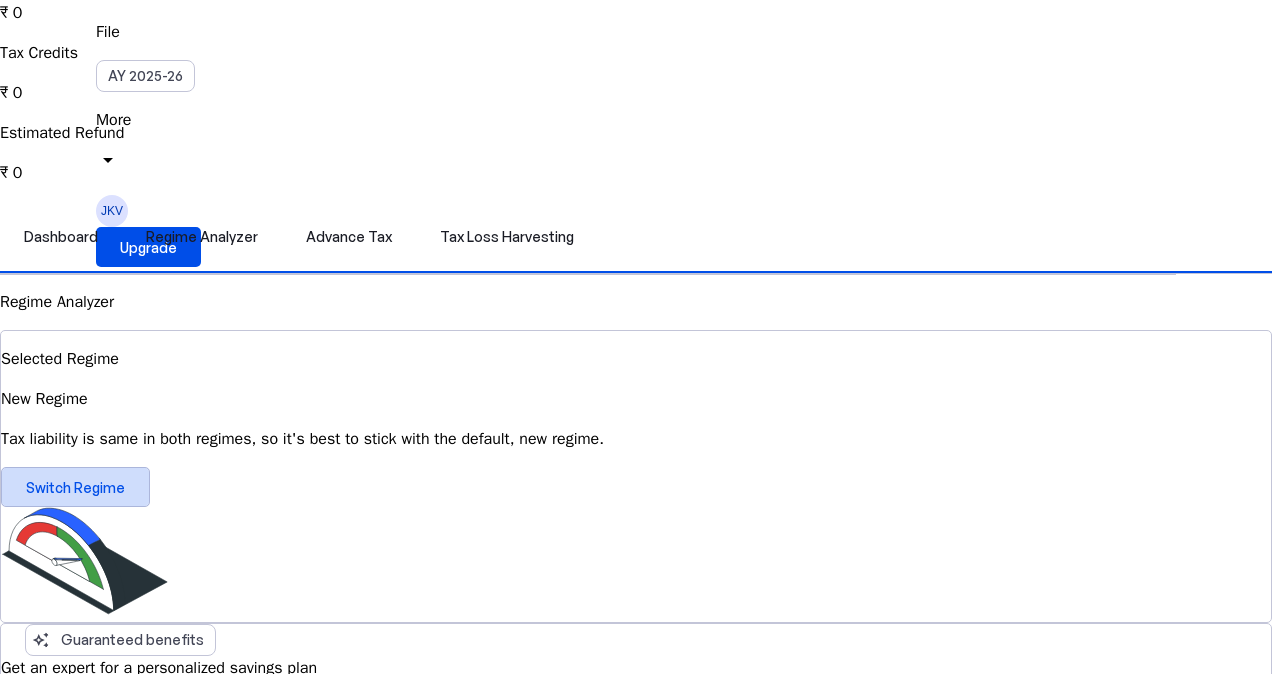 click at bounding box center (75, 487) 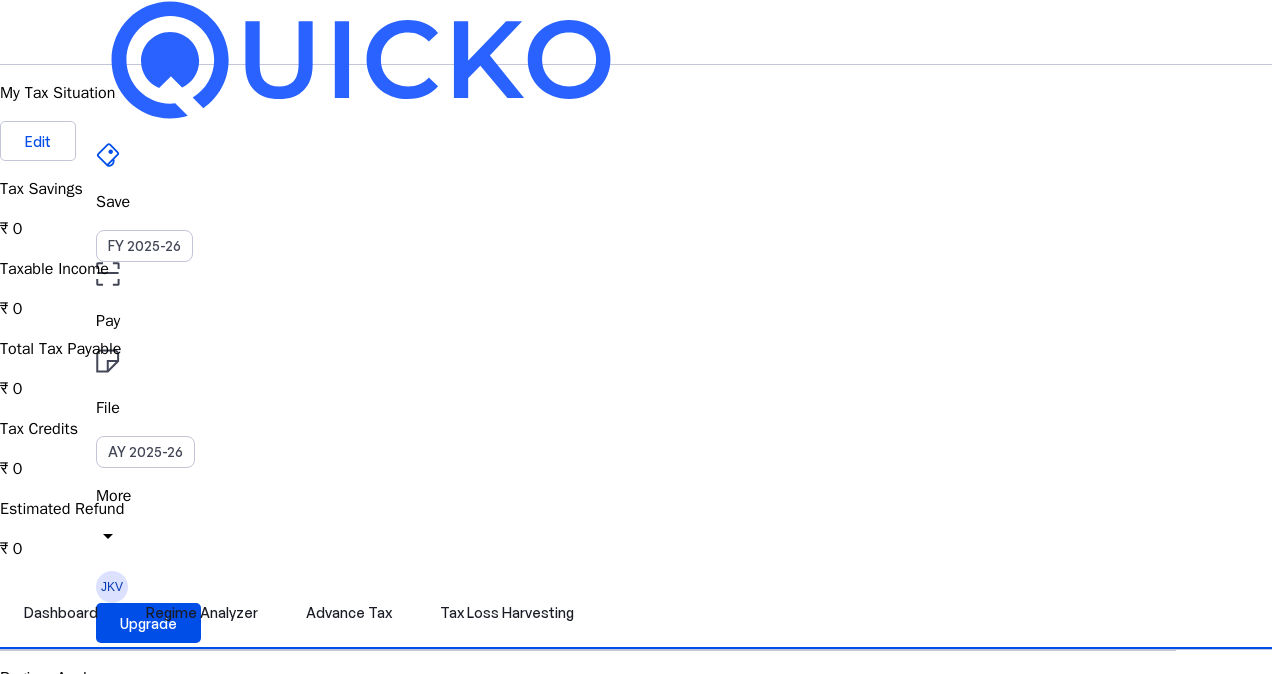 click on "Yes, Switch" at bounding box center (62, 2980) 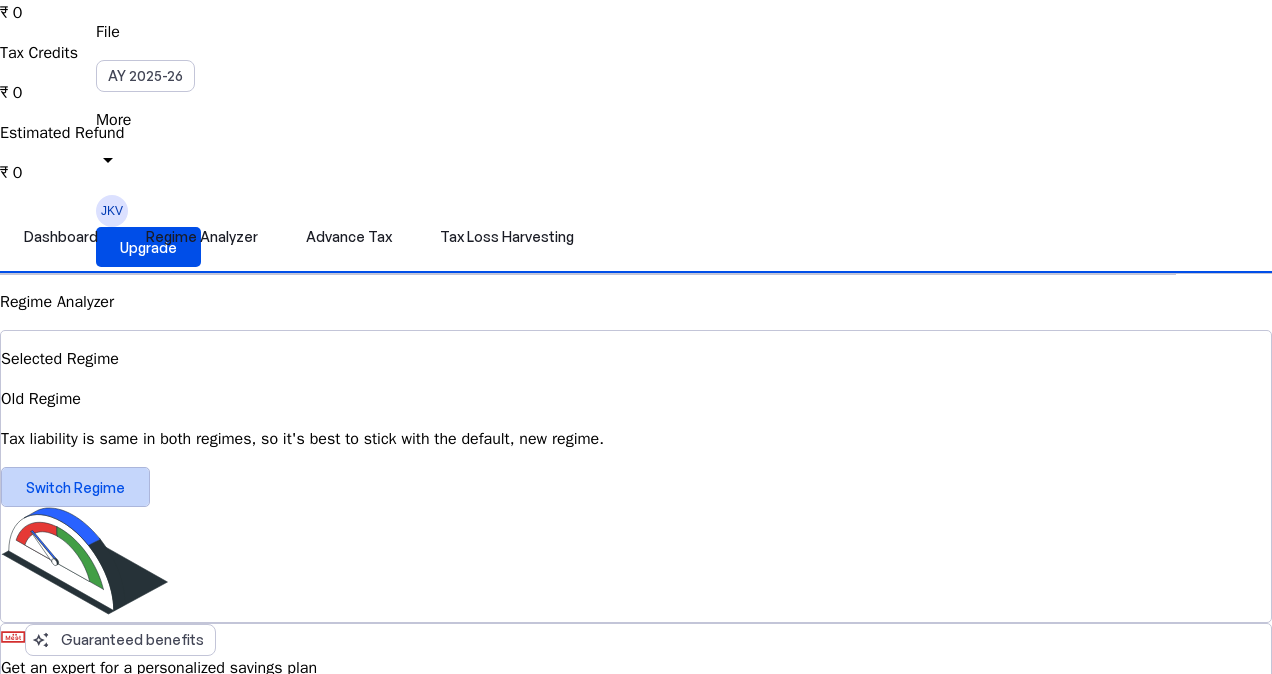 click on "Switch Regime" at bounding box center (75, 487) 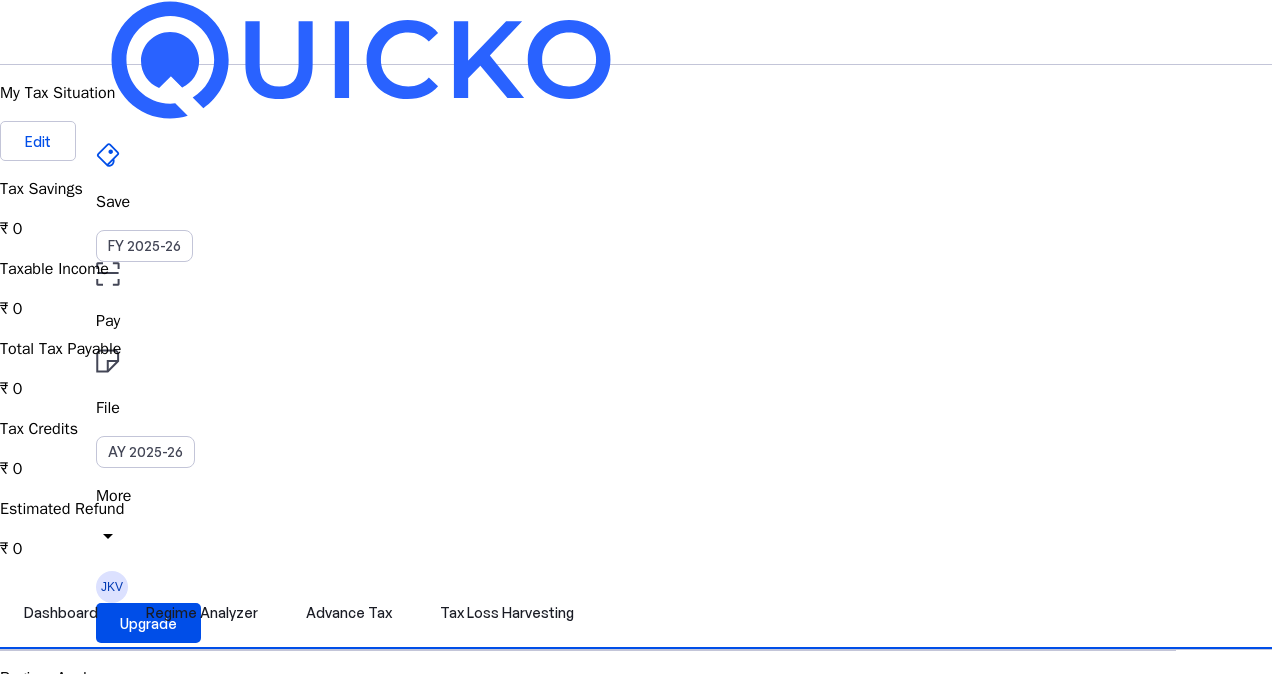 click on "Yes, Switch" at bounding box center (62, 2980) 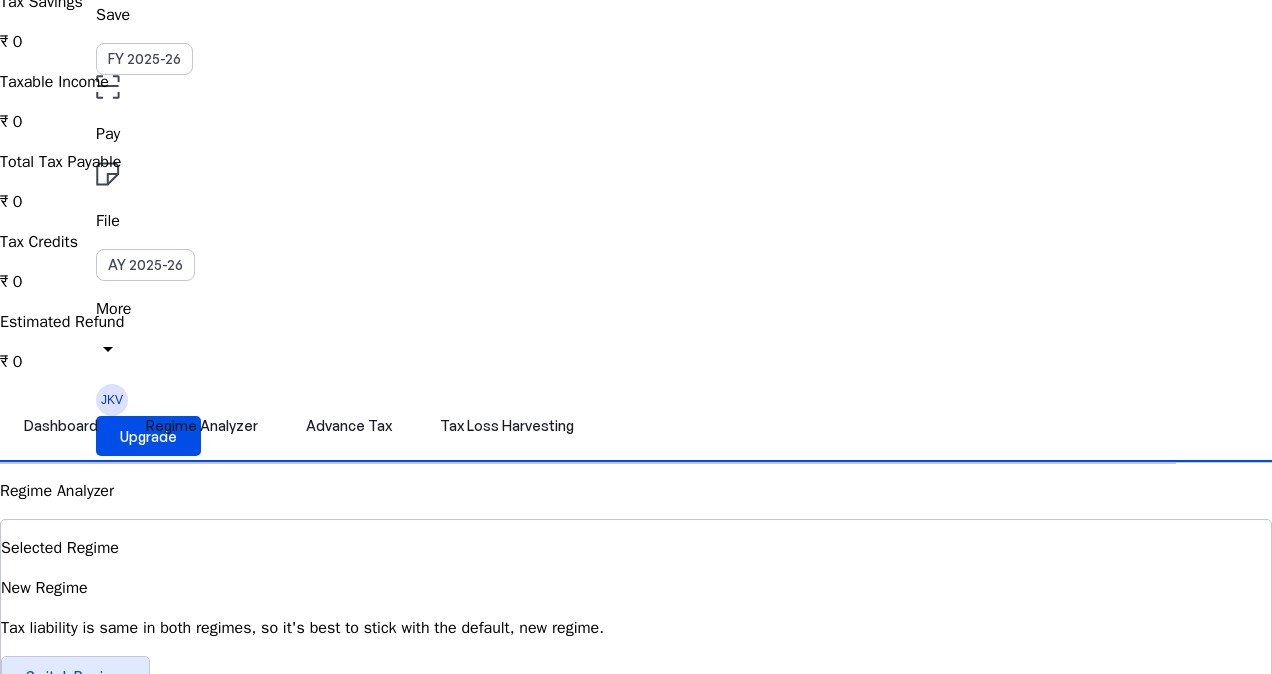 scroll, scrollTop: 0, scrollLeft: 0, axis: both 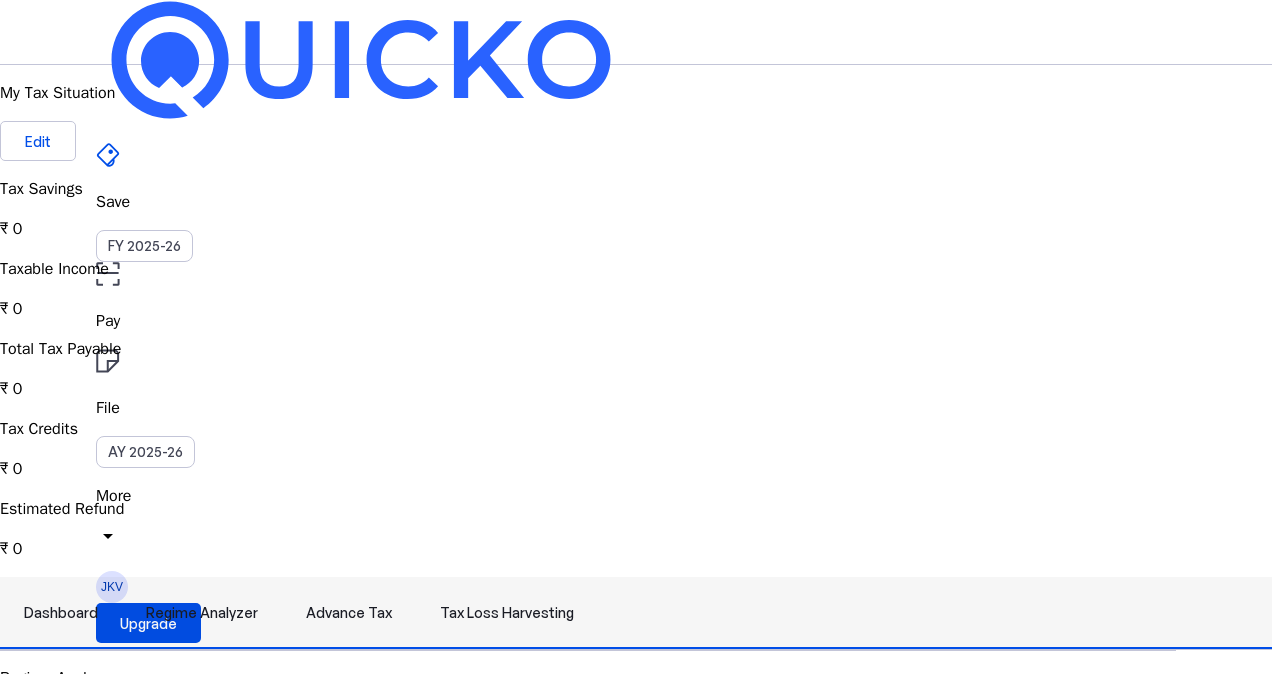 click on "Dashboard" at bounding box center [61, 613] 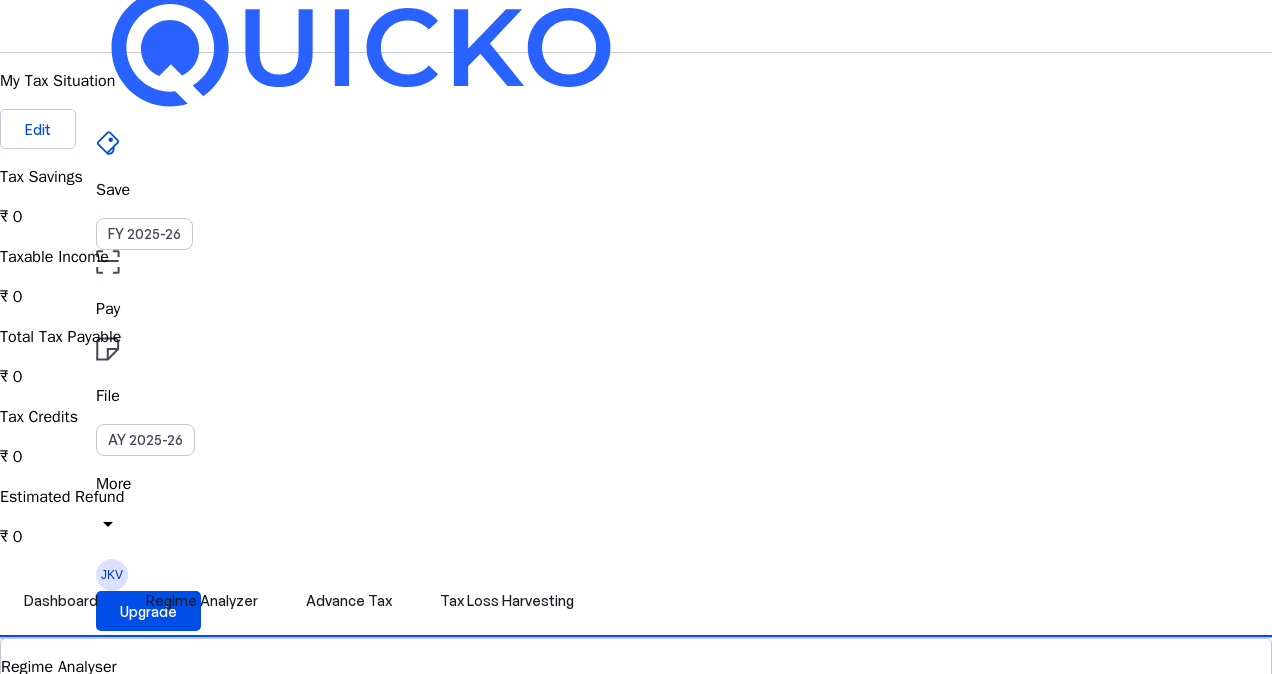 scroll, scrollTop: 10, scrollLeft: 0, axis: vertical 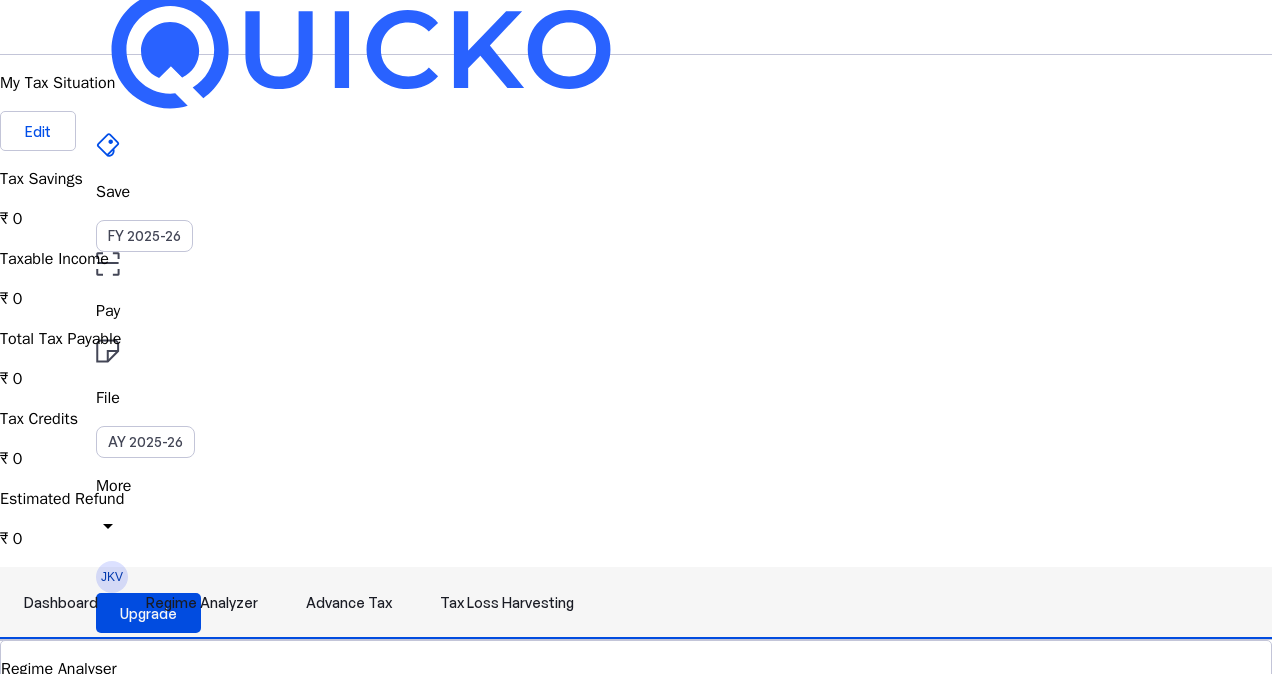 click on "Regime Analyzer" at bounding box center [202, 603] 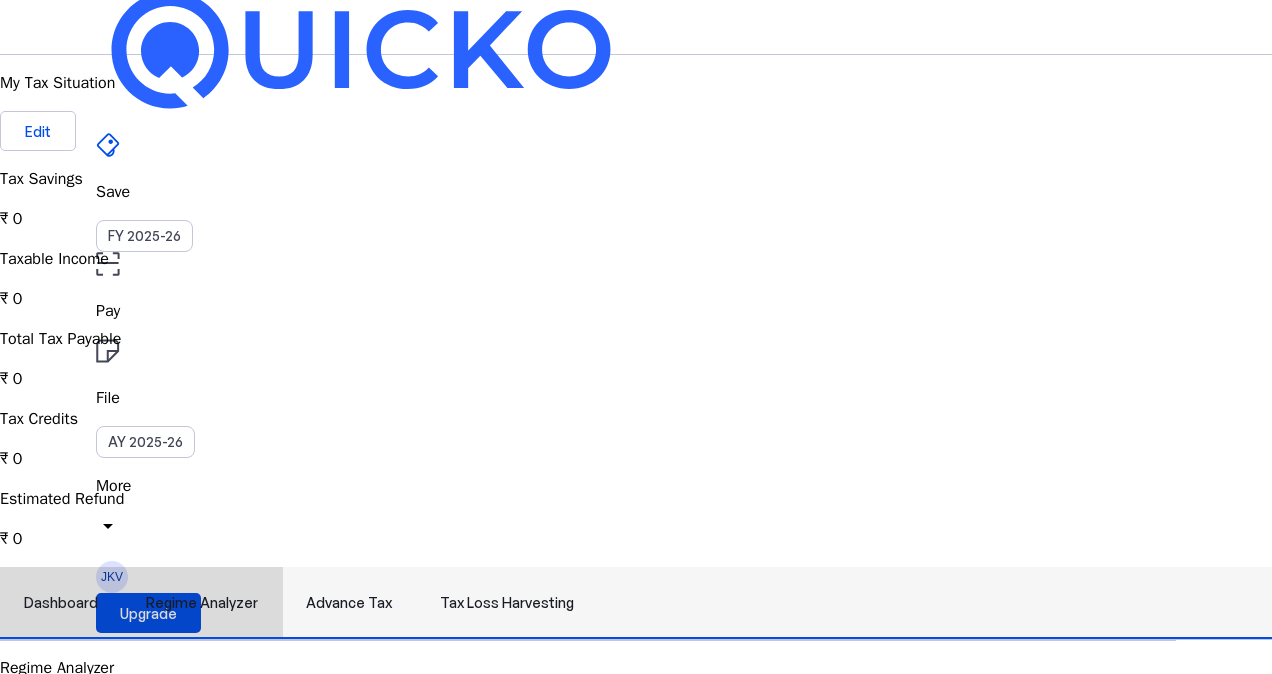 scroll, scrollTop: 0, scrollLeft: 0, axis: both 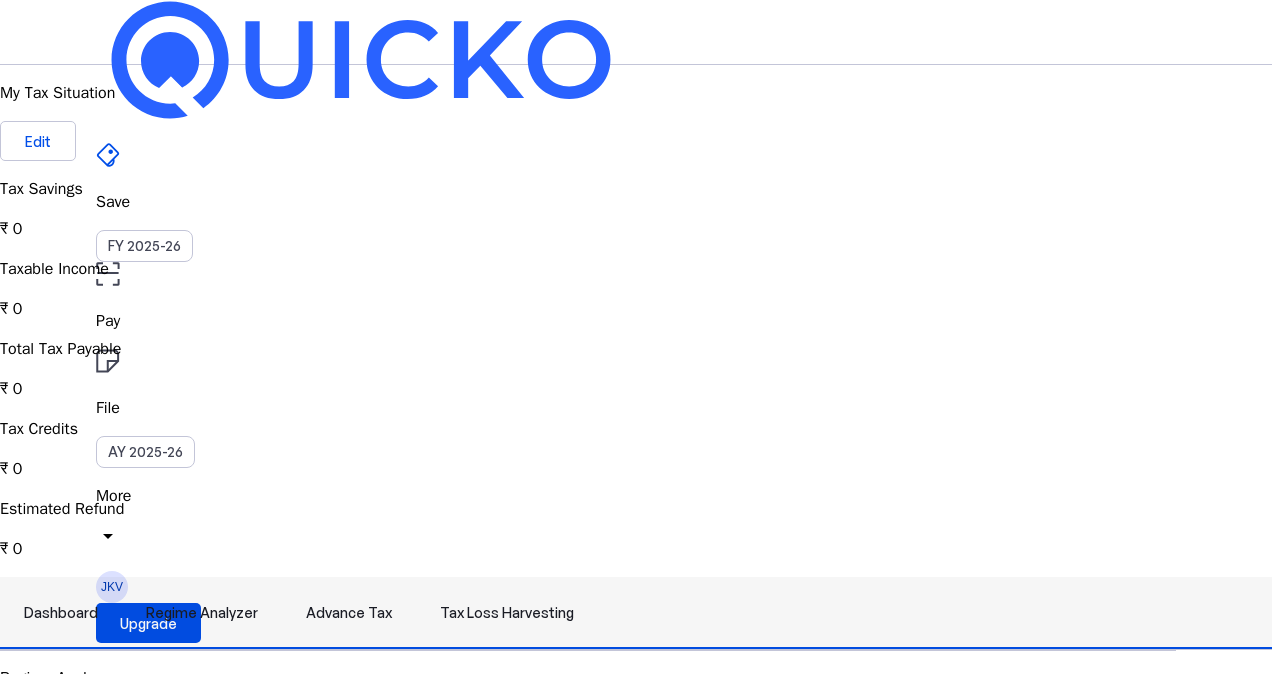 click on "Advance Tax" at bounding box center (349, 613) 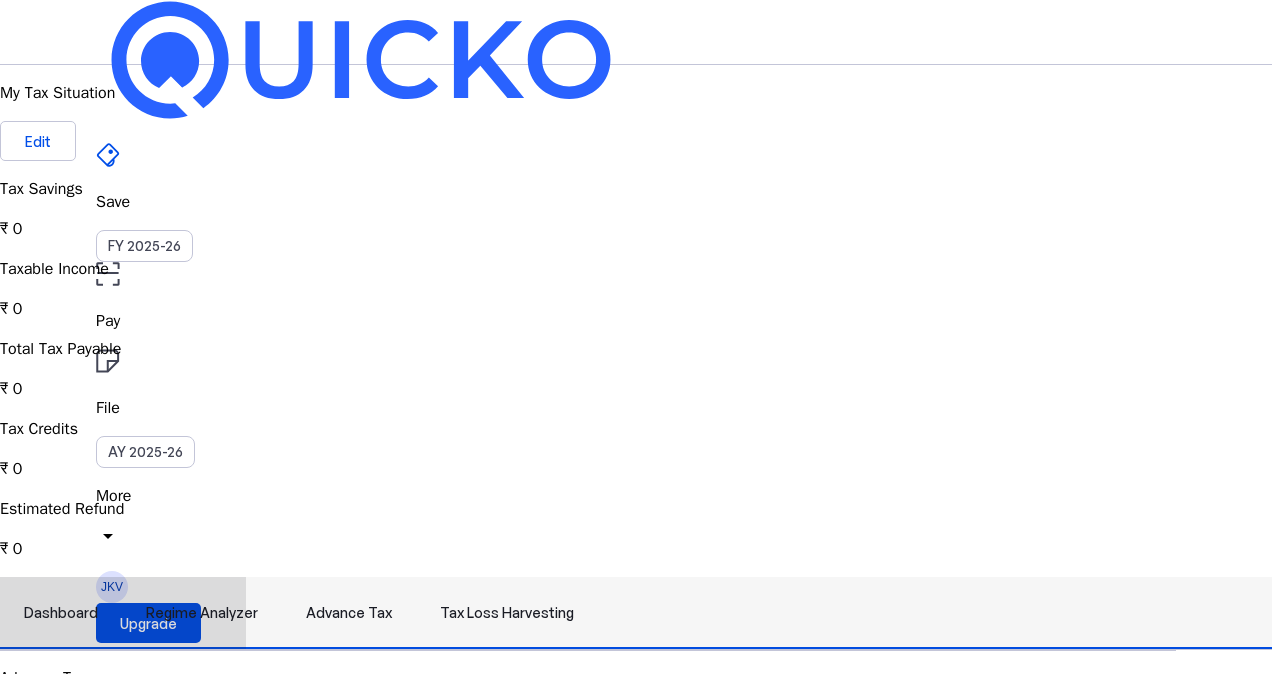 click on "Tax Loss Harvesting" at bounding box center [507, 613] 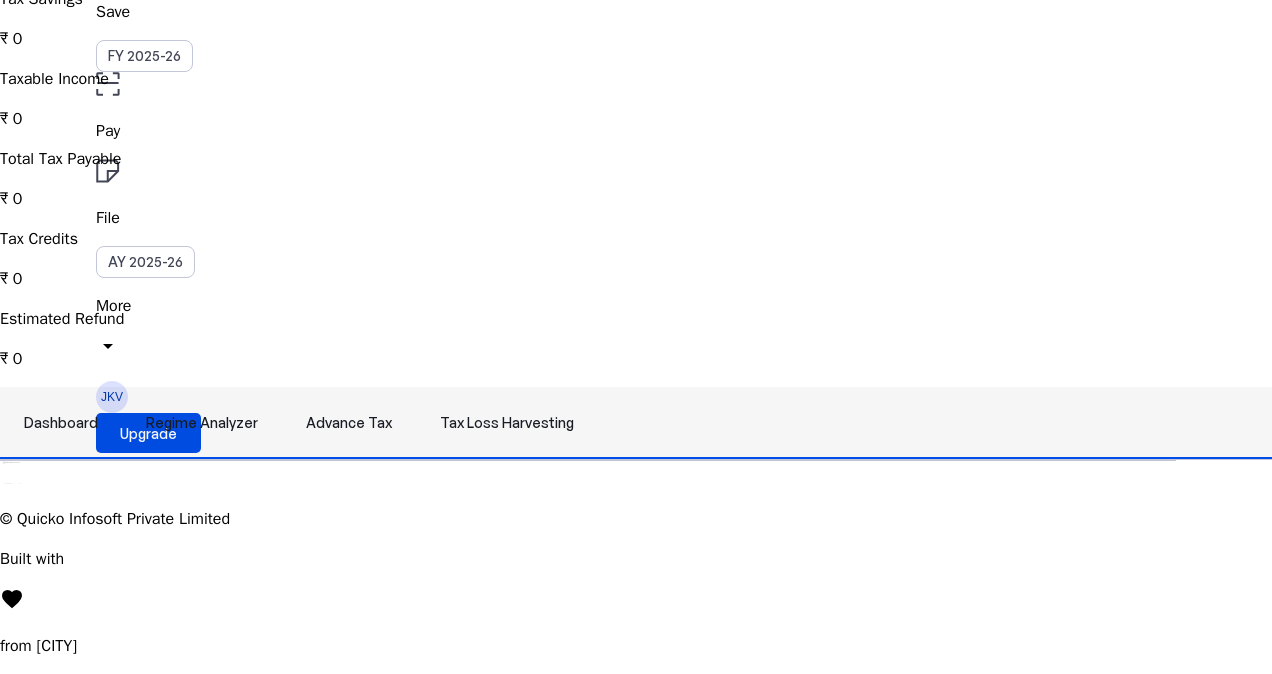 scroll, scrollTop: 1226, scrollLeft: 0, axis: vertical 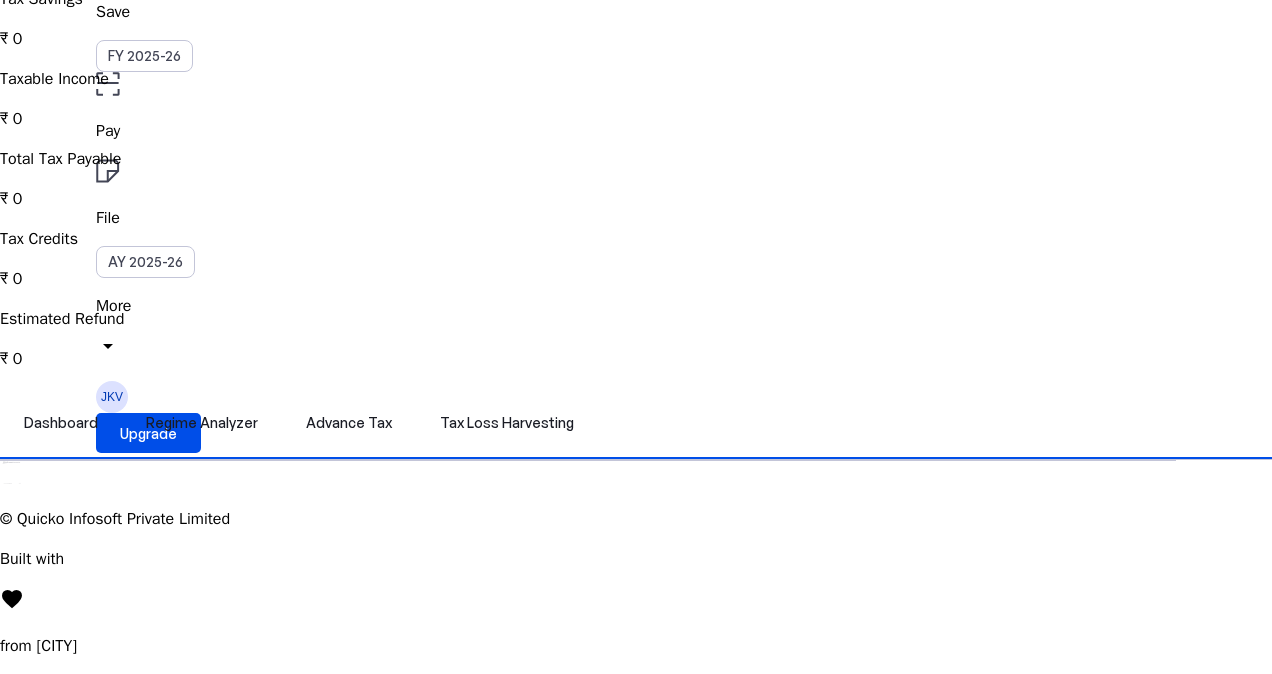 click at bounding box center (4, 481) 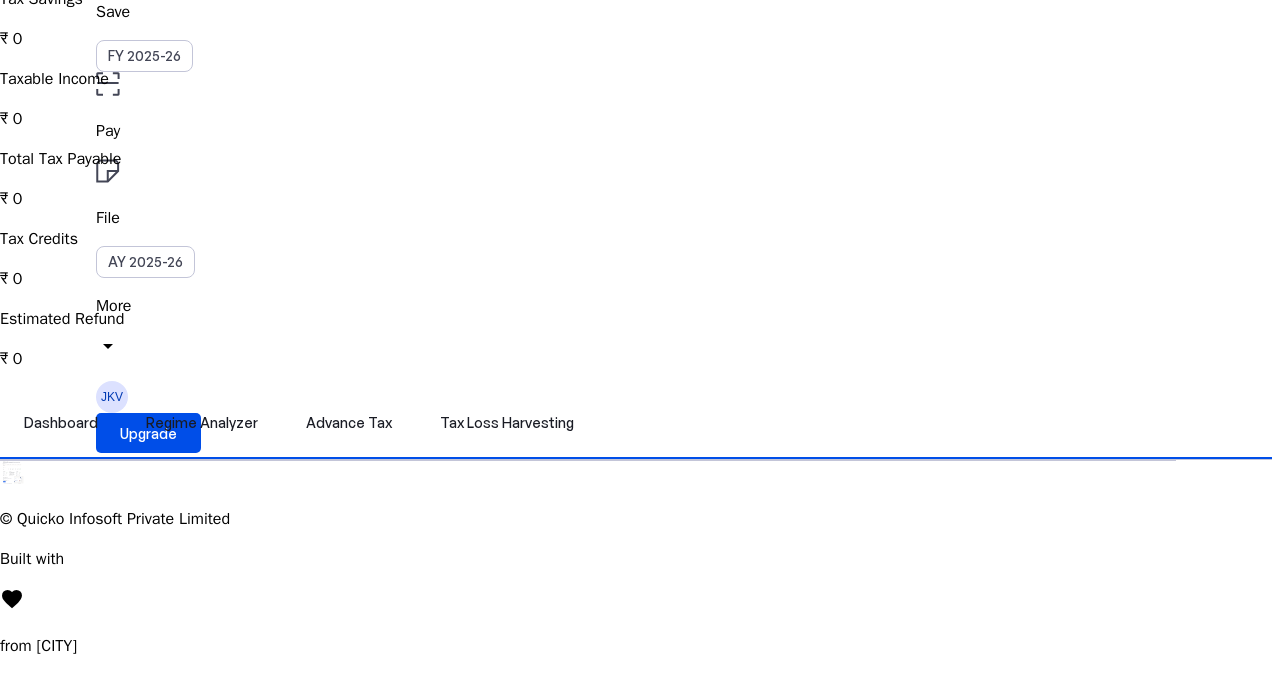 click at bounding box center [4, 481] 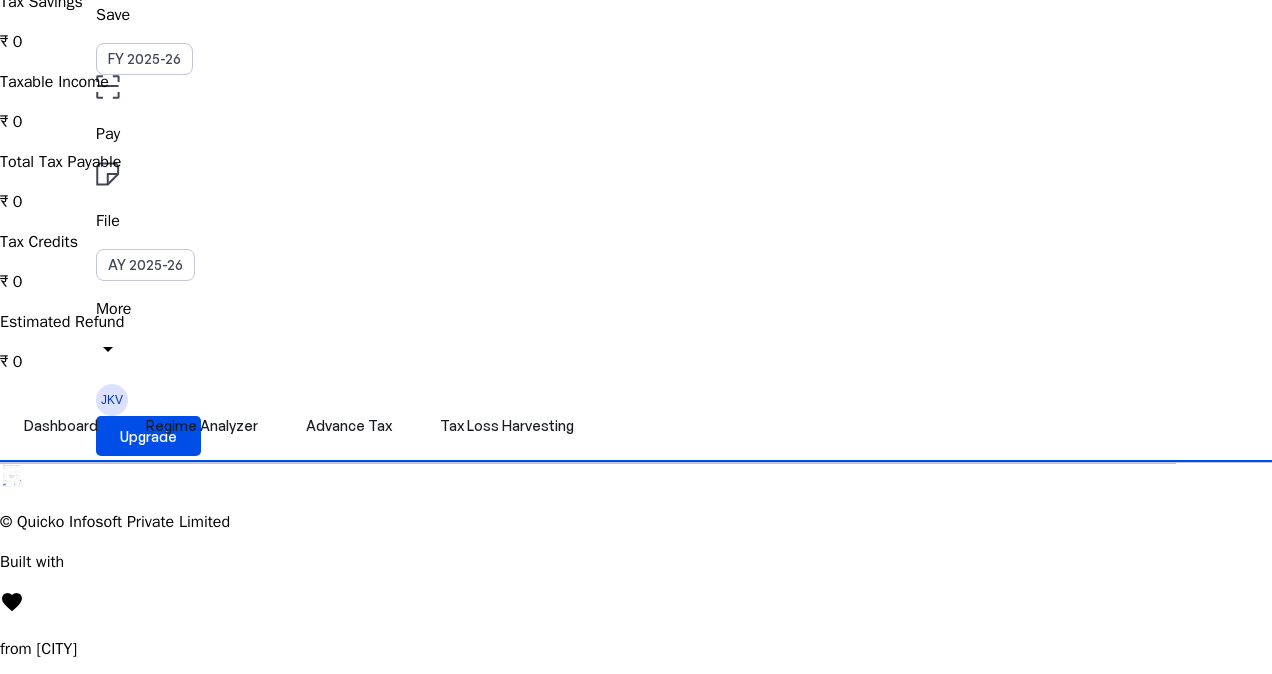 scroll, scrollTop: 0, scrollLeft: 0, axis: both 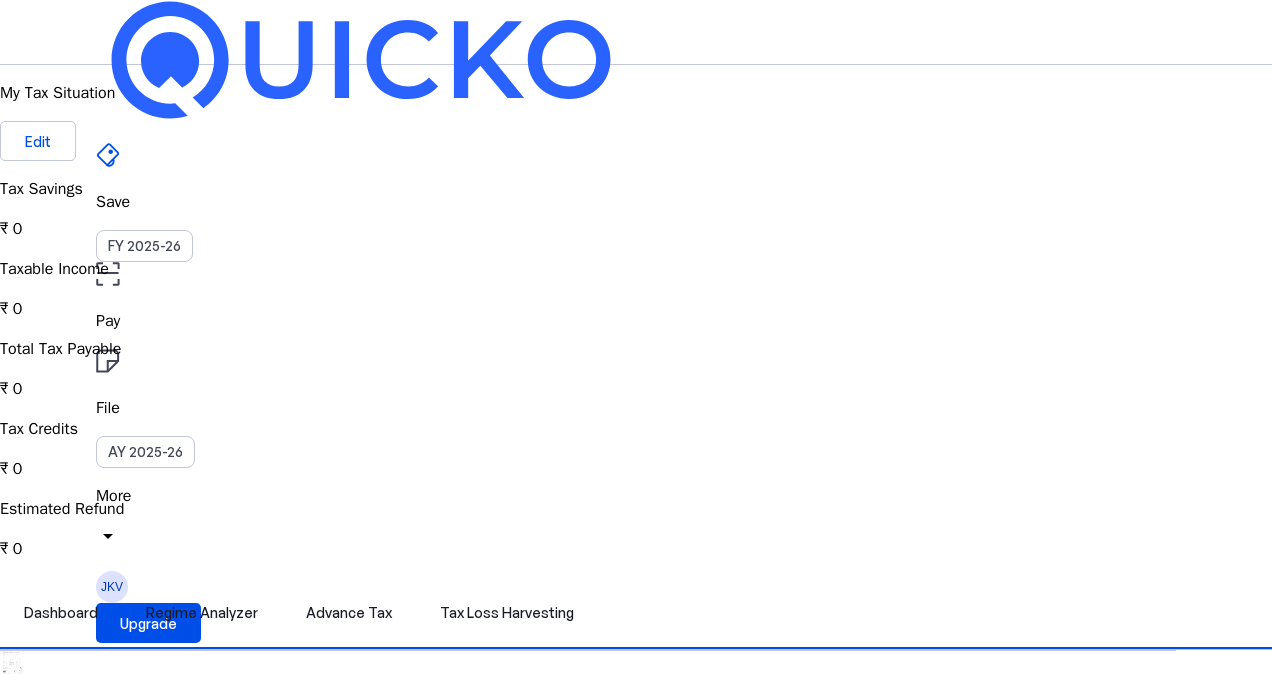 click on "Save FY 2025-26  Pay   File AY 2025-26  More  arrow_drop_down  JKV   Upgrade" at bounding box center (636, 32) 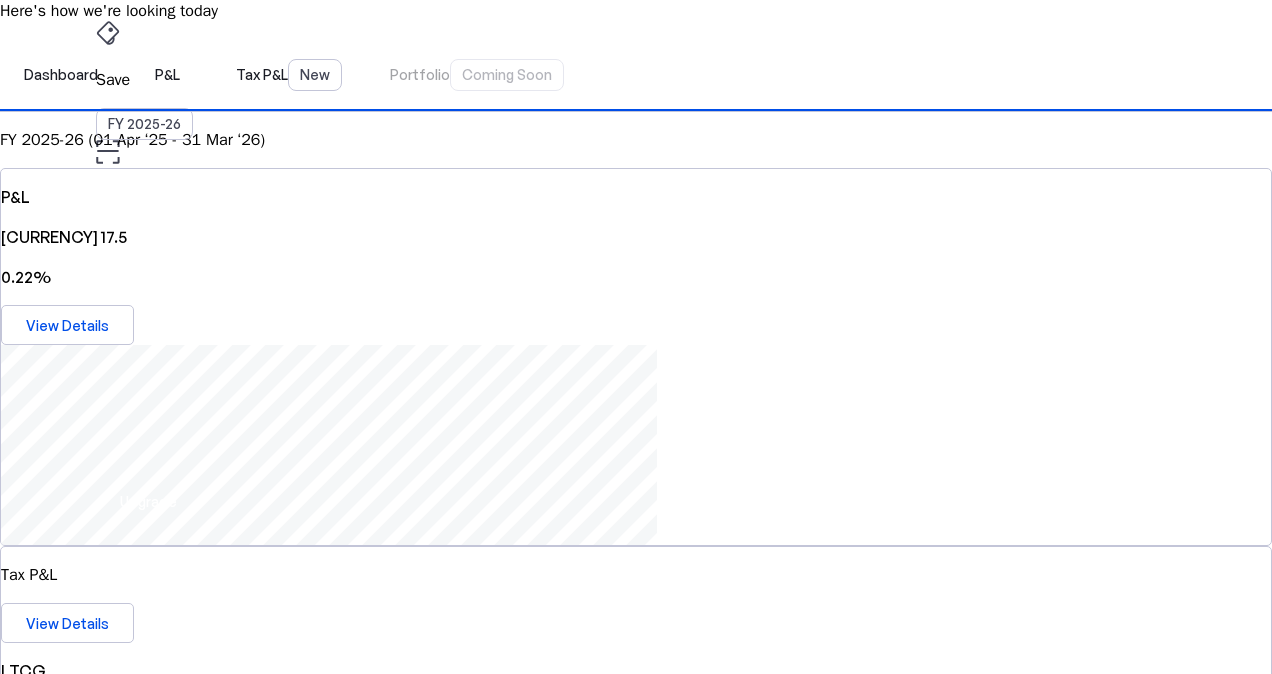 scroll, scrollTop: 119, scrollLeft: 0, axis: vertical 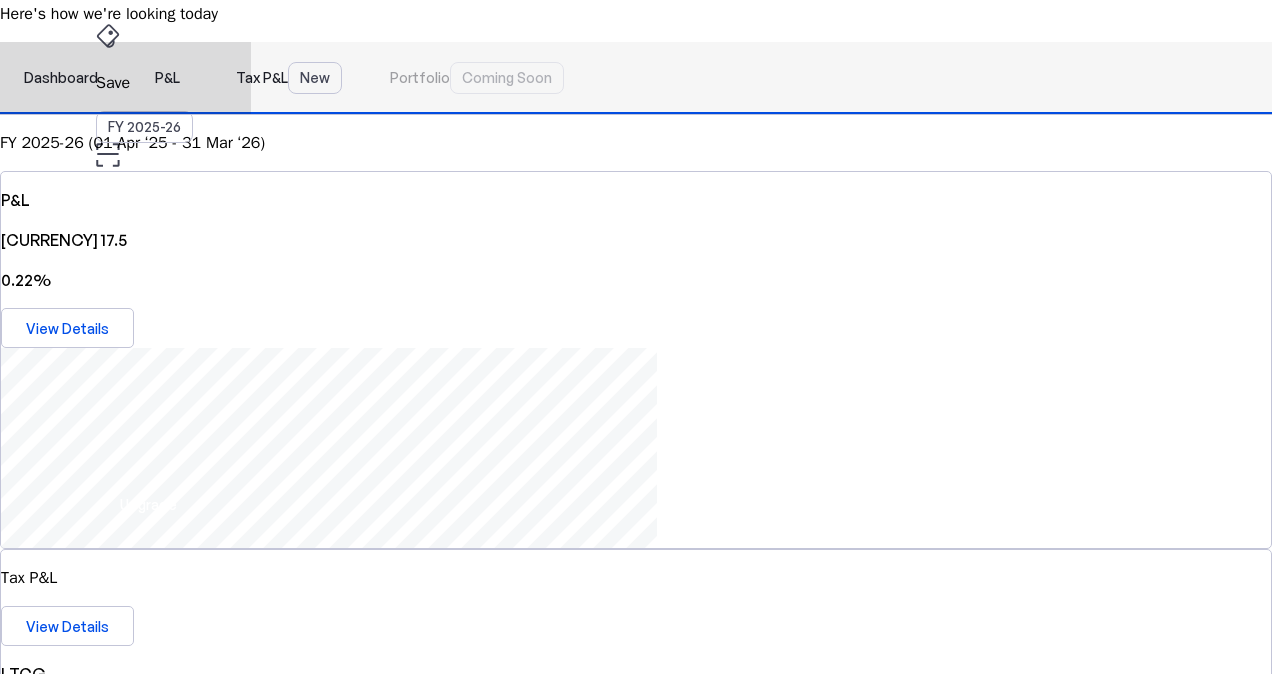 click on "P&L" at bounding box center (167, 78) 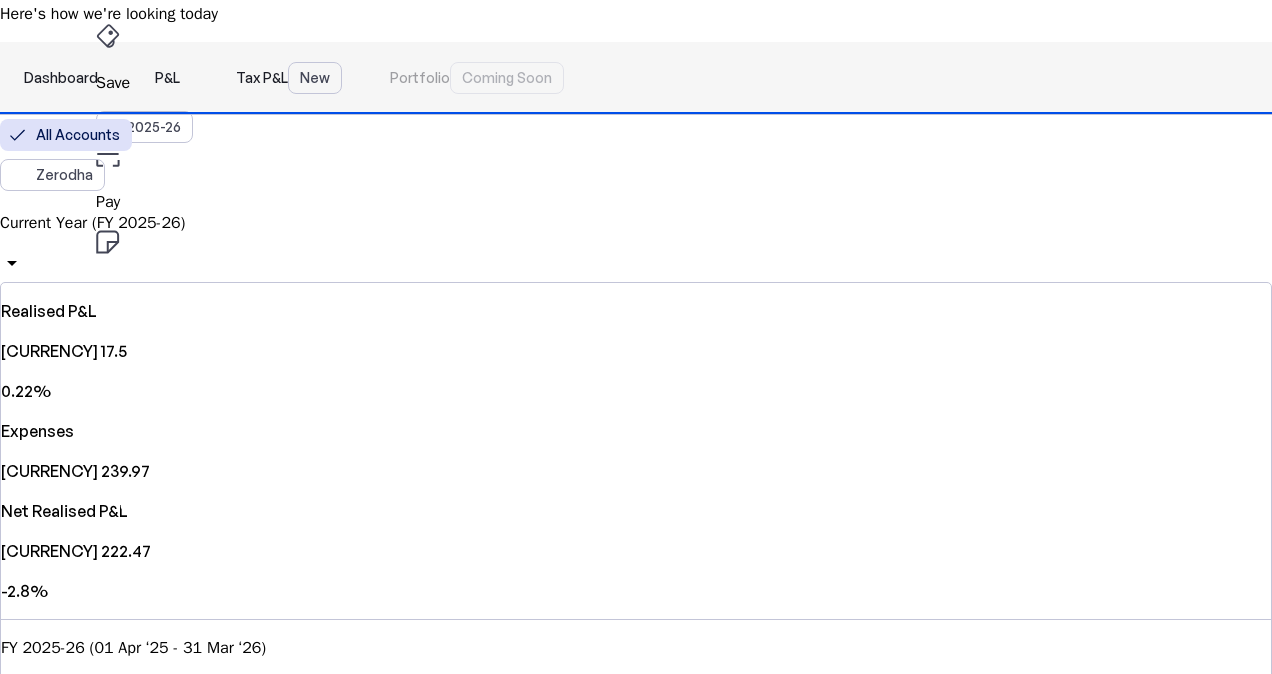 scroll, scrollTop: 0, scrollLeft: 0, axis: both 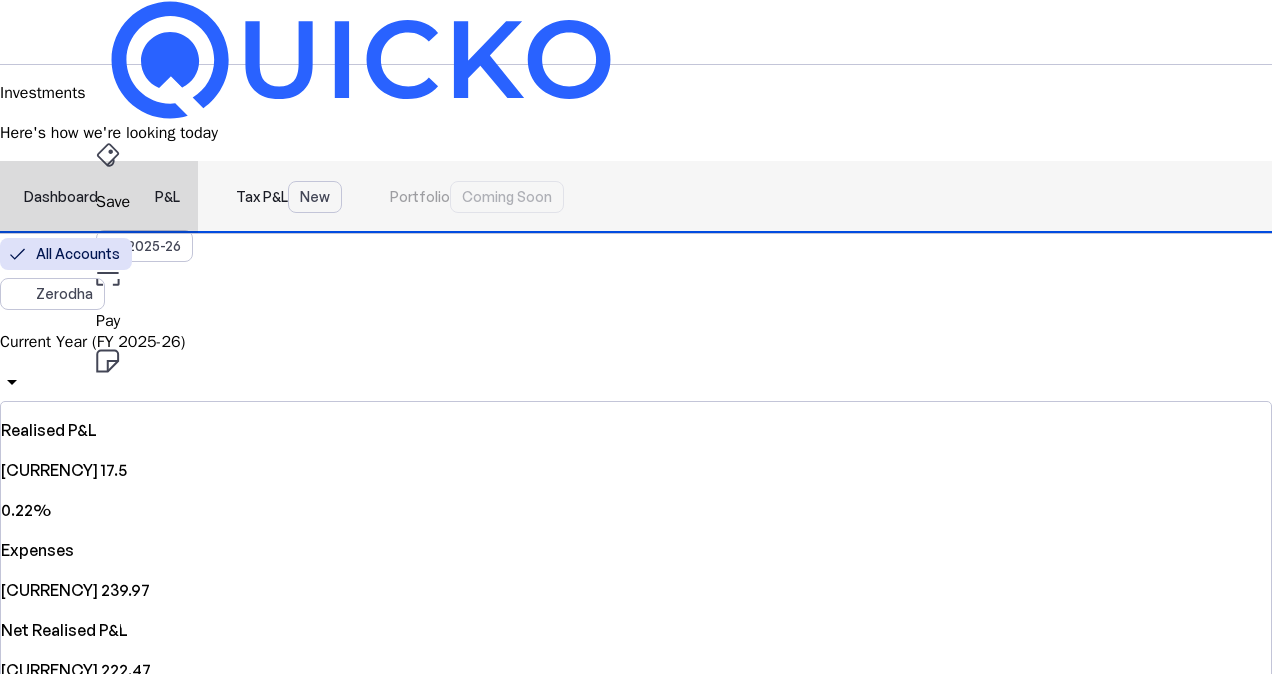 click on "Tax P&L  New" at bounding box center [289, 197] 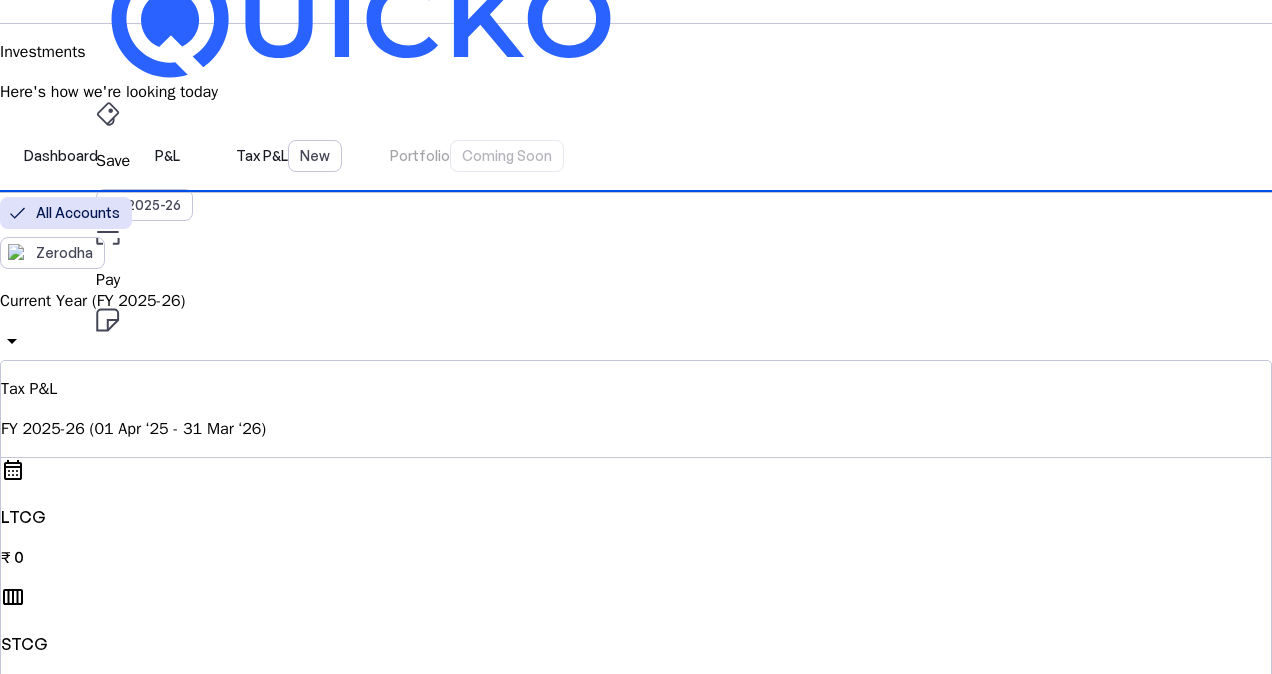 scroll, scrollTop: 0, scrollLeft: 0, axis: both 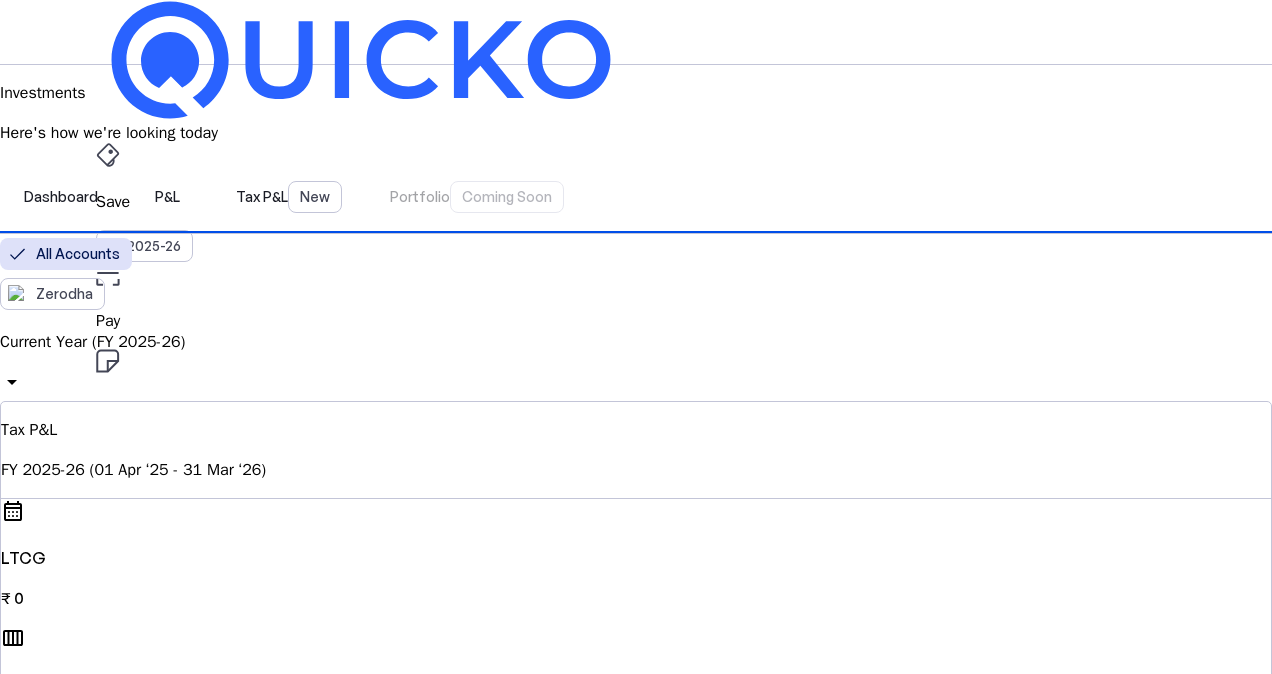 click on "Current Year (FY 2025-26)" at bounding box center [636, 342] 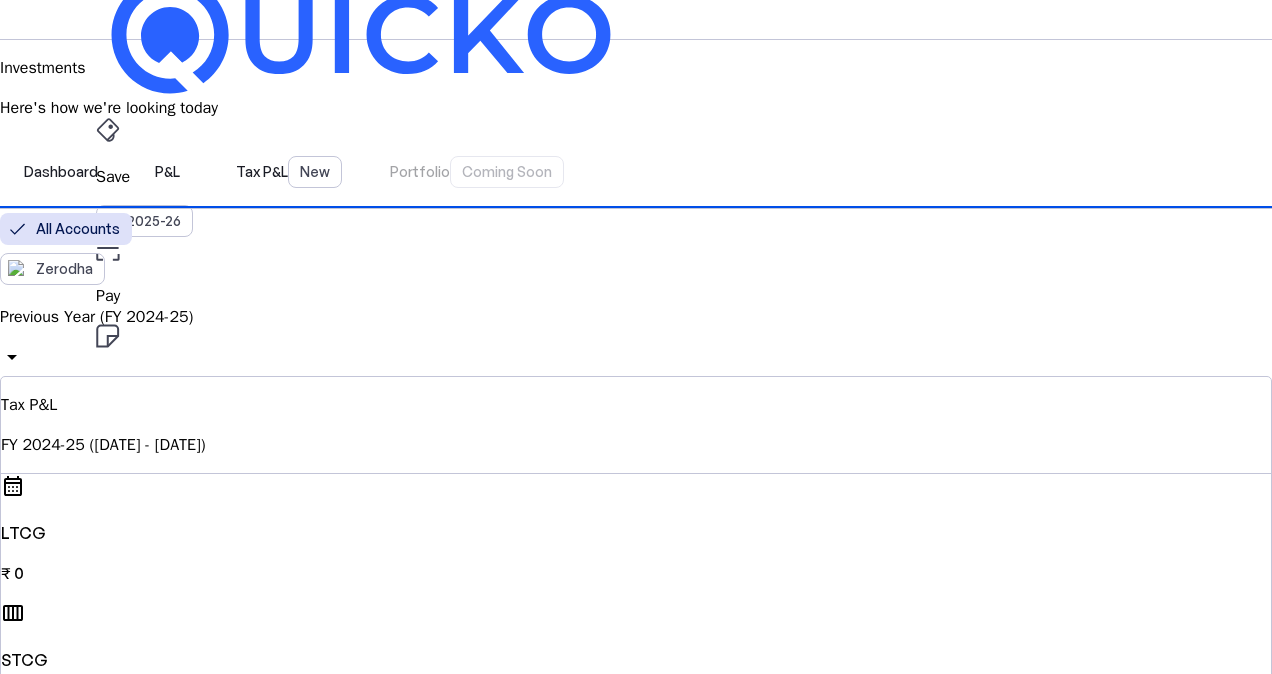 scroll, scrollTop: 0, scrollLeft: 0, axis: both 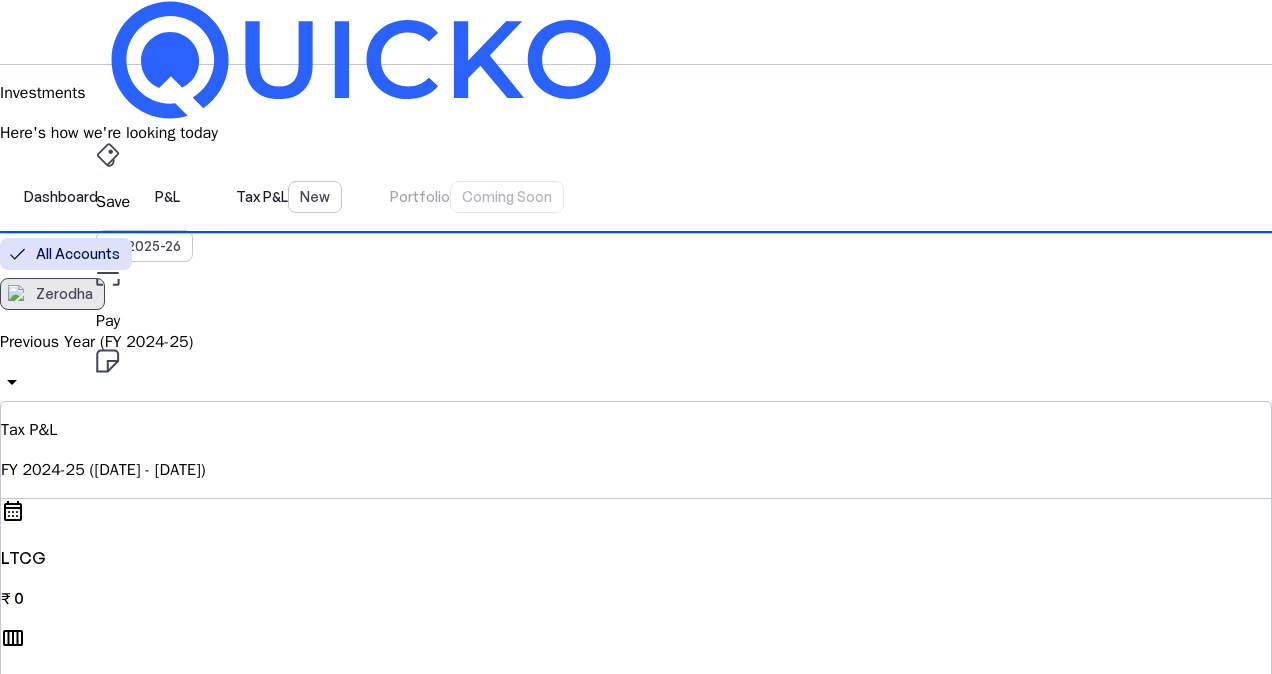 click on "Zerodha" at bounding box center (64, 294) 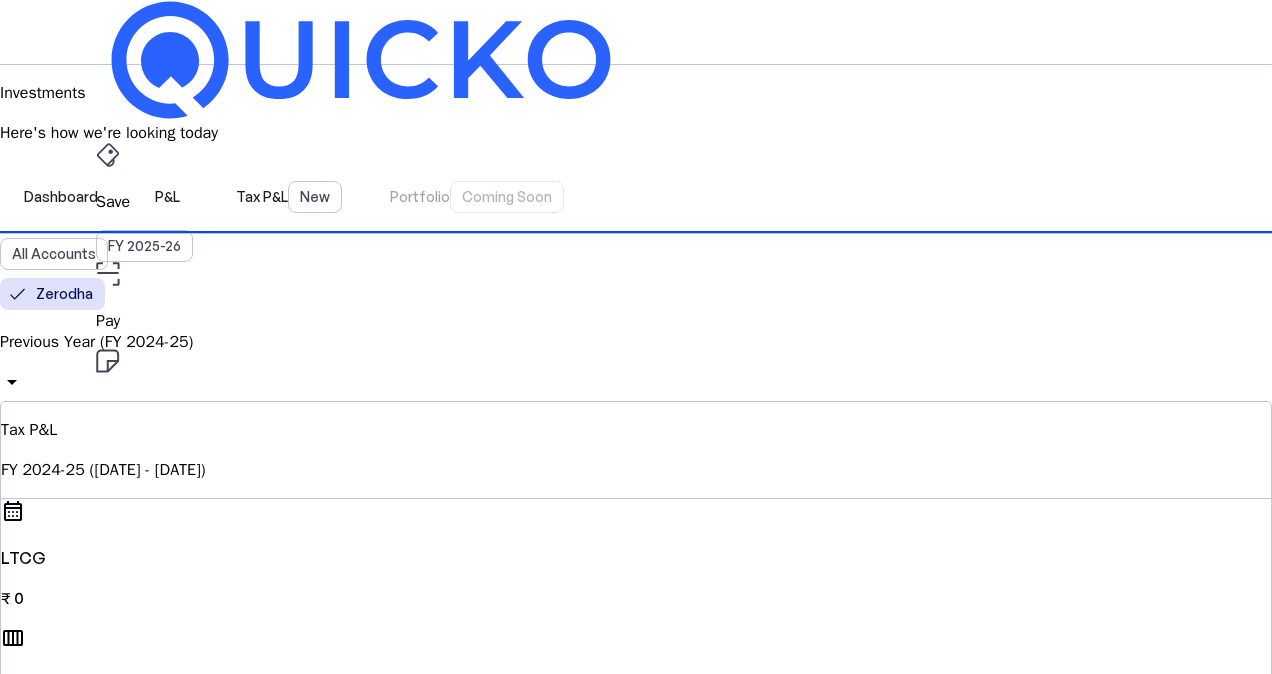 click on "Dashboard   P&L   Tax P&L  New  Portfolio  Coming Soon" at bounding box center (636, 197) 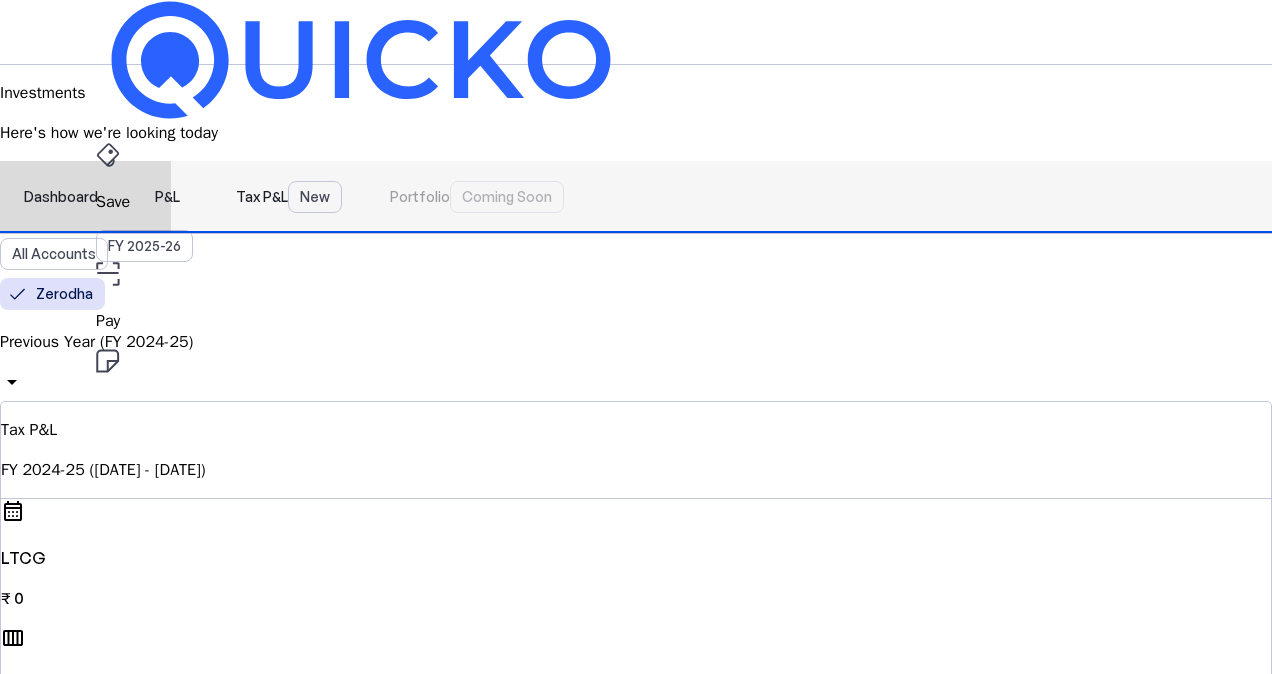 click on "P&L" at bounding box center (167, 197) 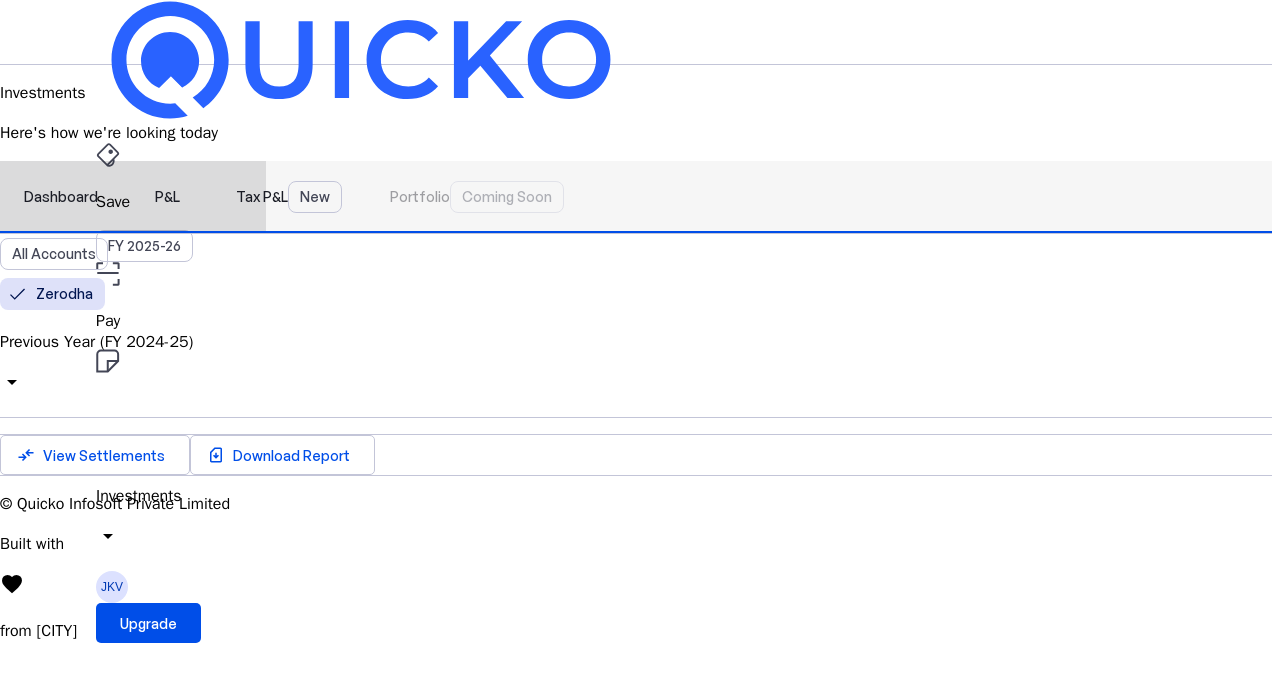 click on "Dashboard" at bounding box center (61, 197) 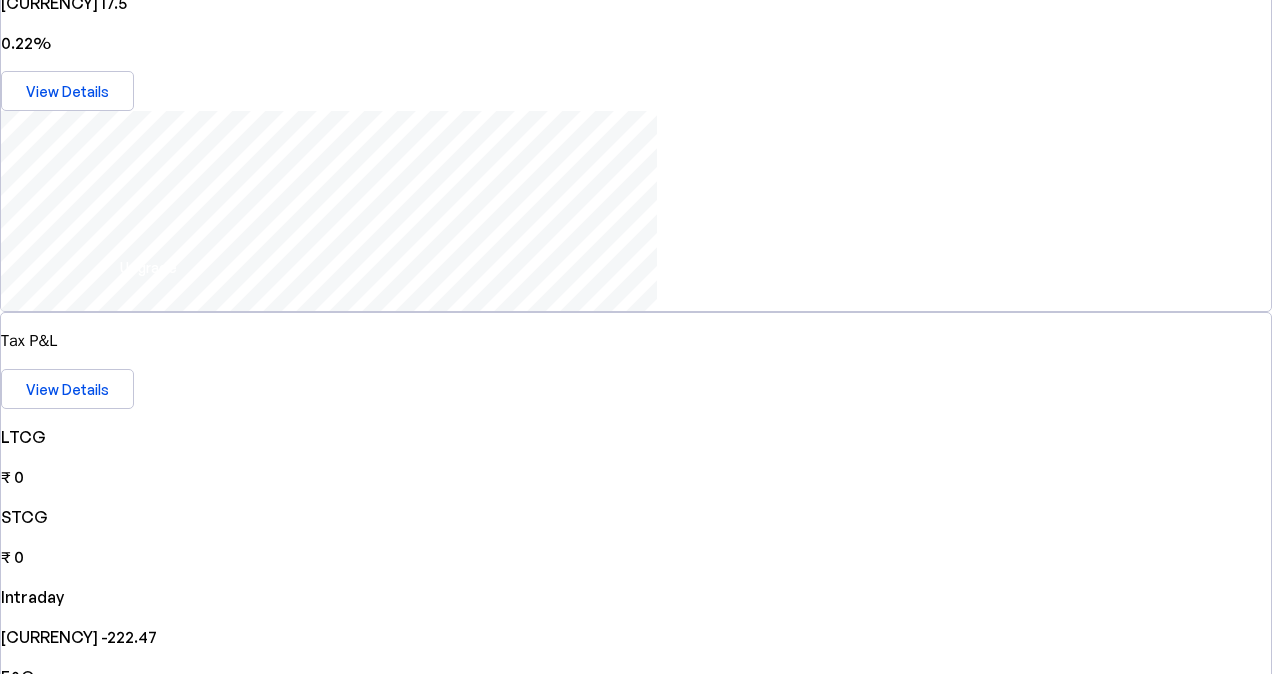 scroll, scrollTop: 0, scrollLeft: 0, axis: both 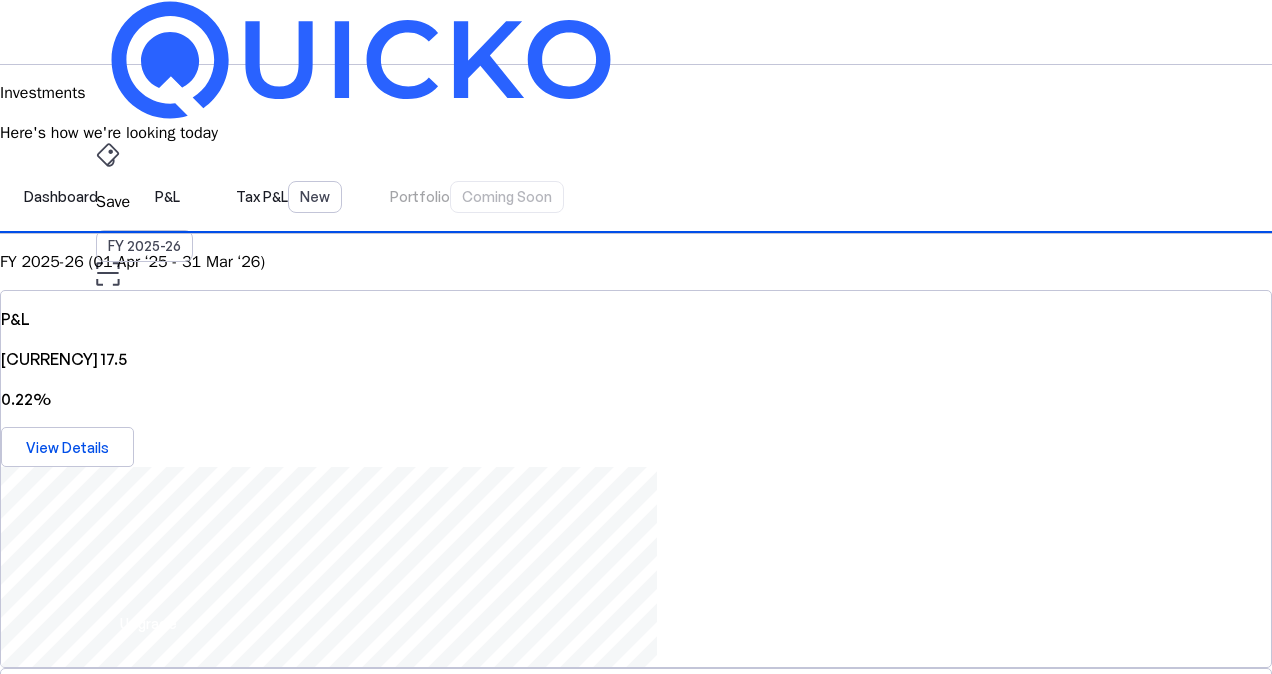 click on "Investments" at bounding box center [636, 496] 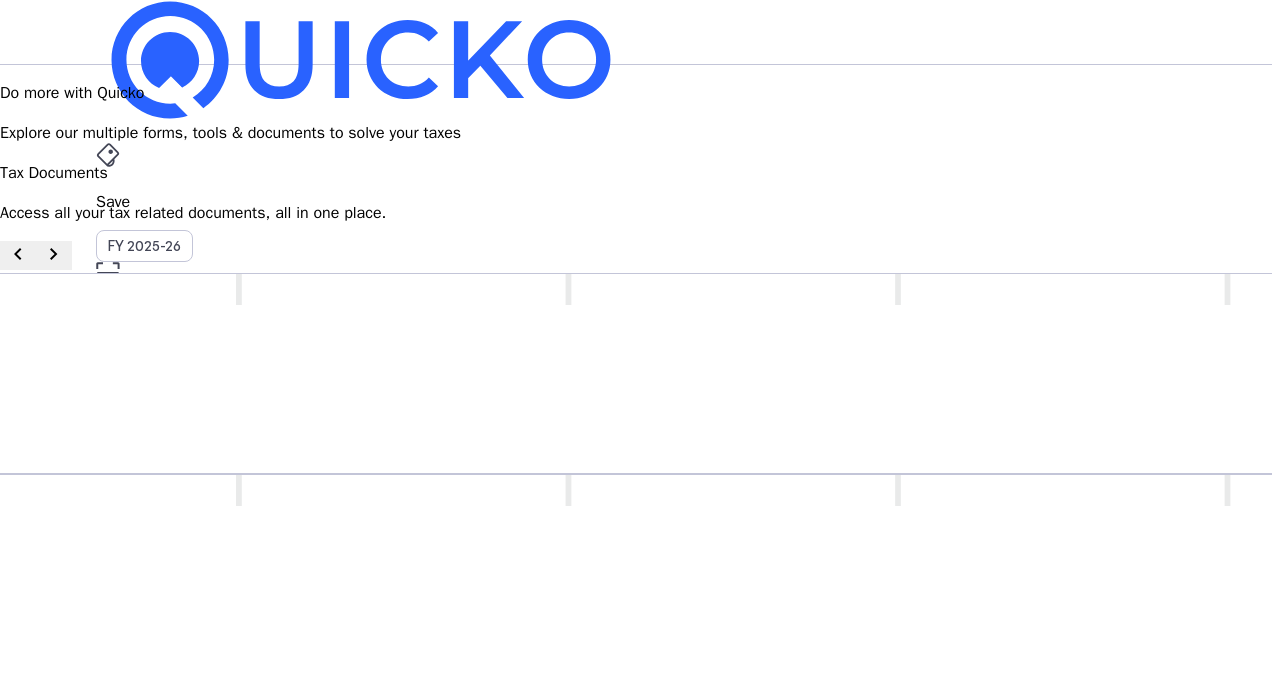 click on "Tax Documents" at bounding box center [636, 496] 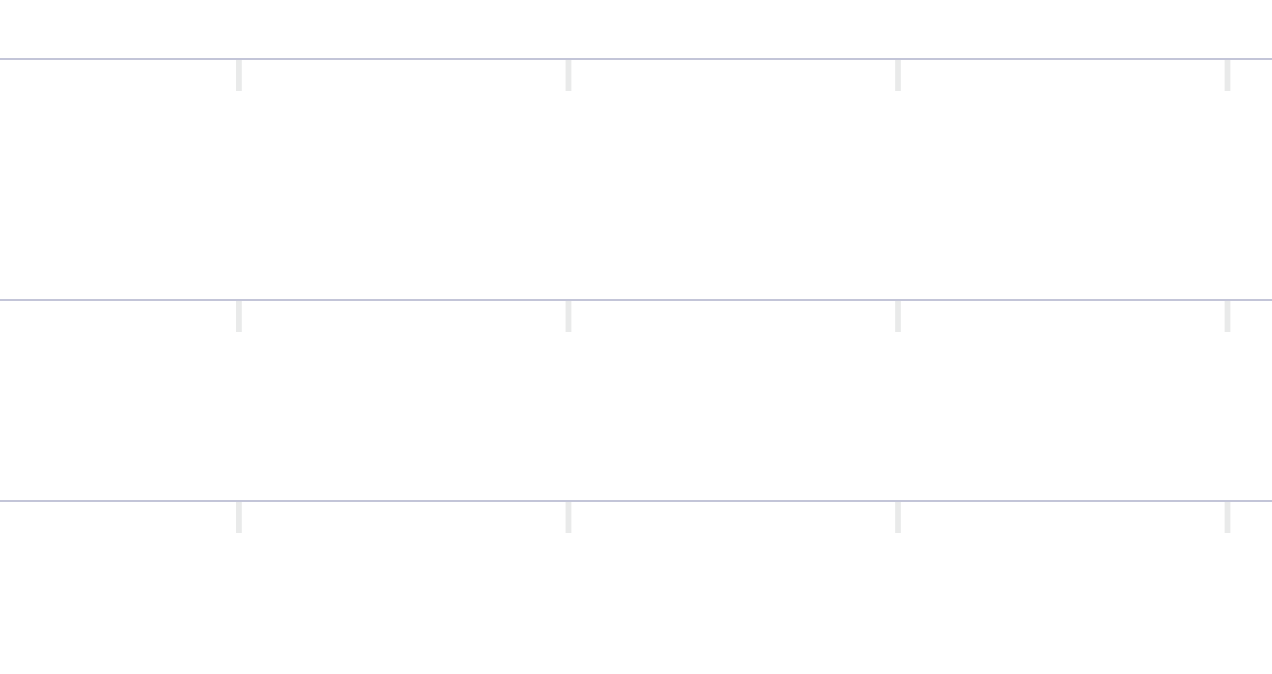 scroll, scrollTop: 617, scrollLeft: 0, axis: vertical 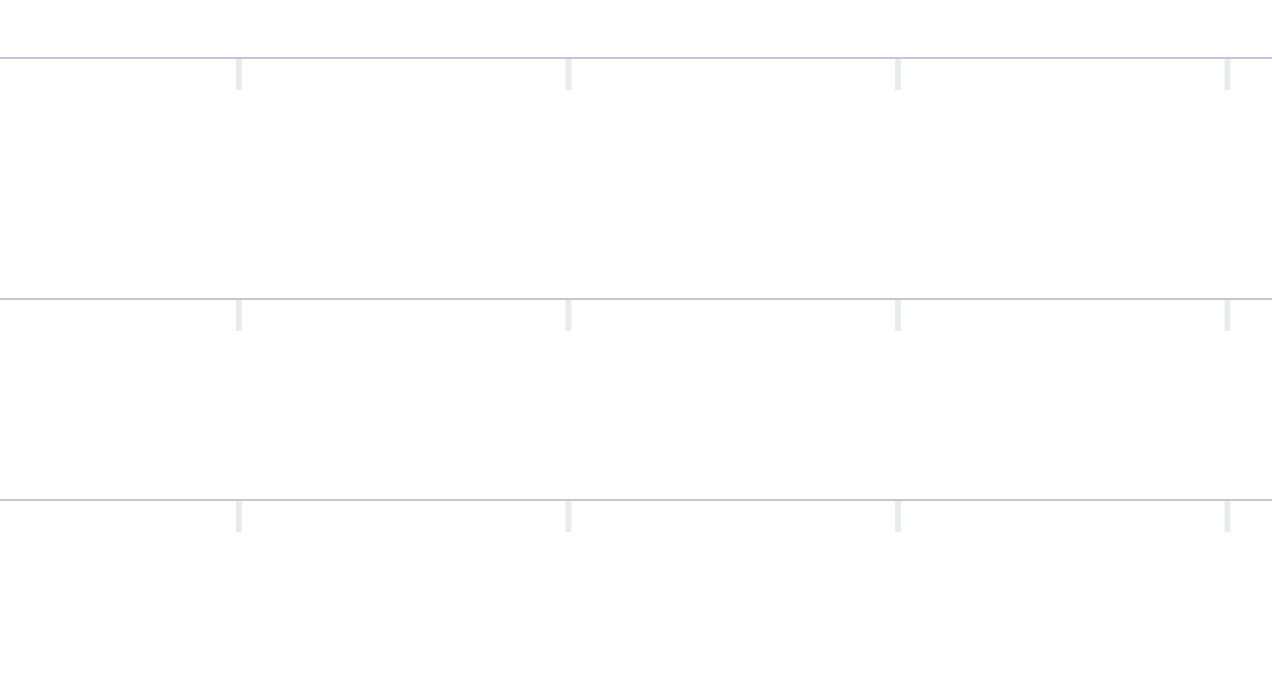 click at bounding box center (636, 3432) 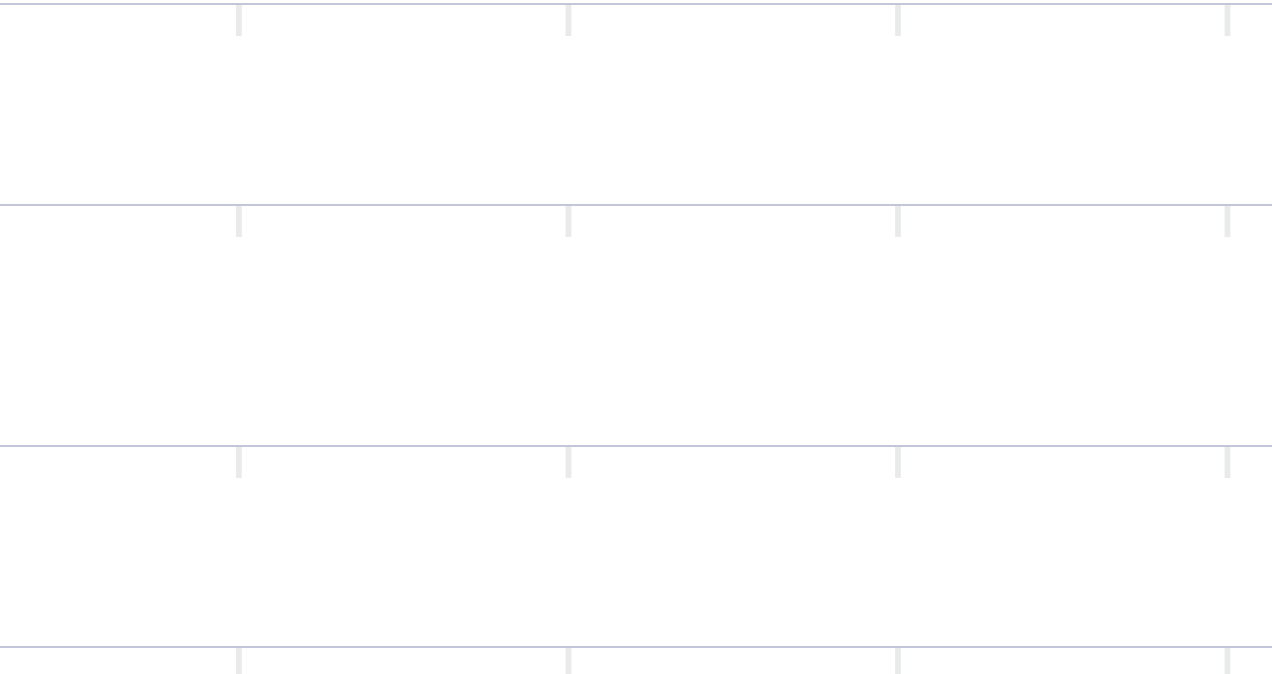 scroll, scrollTop: 0, scrollLeft: 0, axis: both 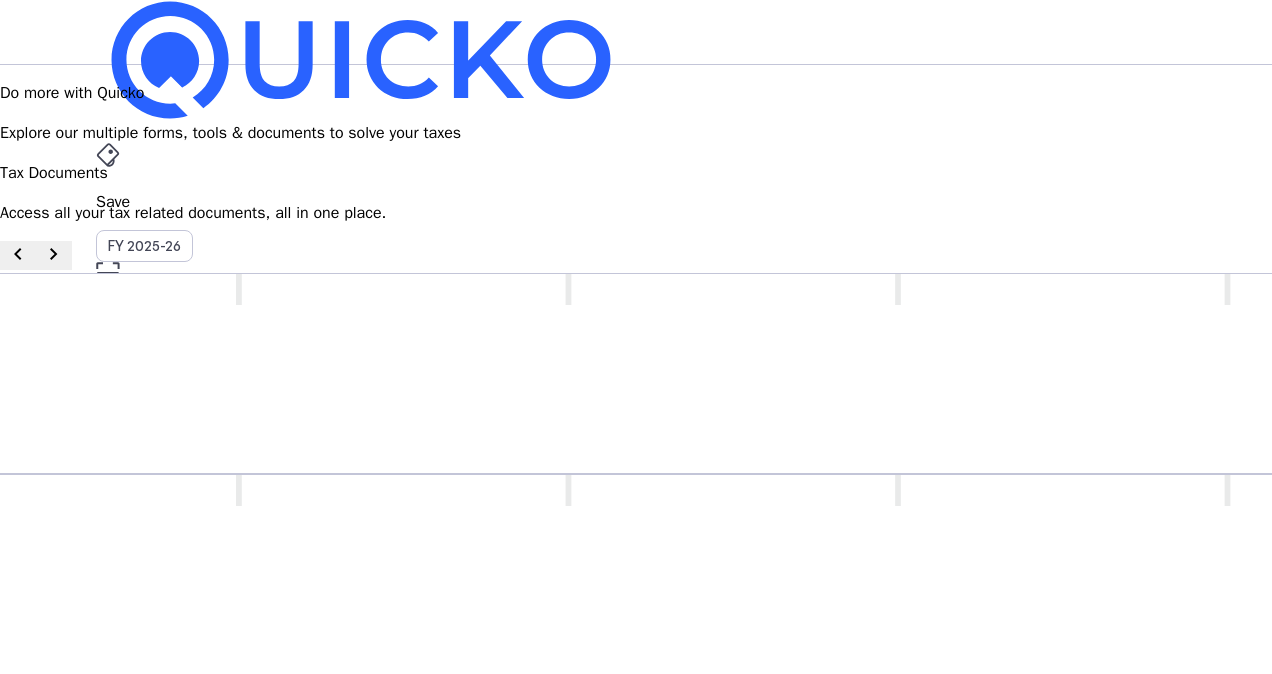 click on "Save FY 2025-26  Pay   File AY 2025-26  Tax Documents  arrow_drop_down  JKV   Upgrade" at bounding box center [636, 32] 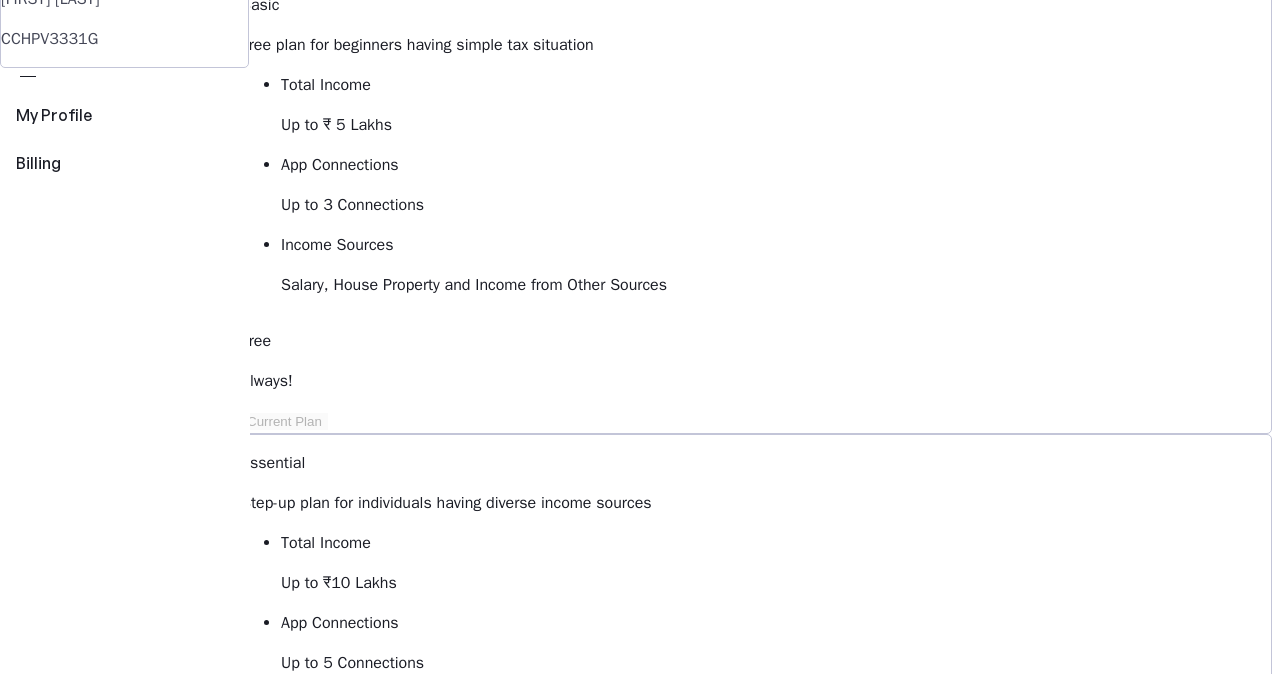 scroll, scrollTop: 188, scrollLeft: 0, axis: vertical 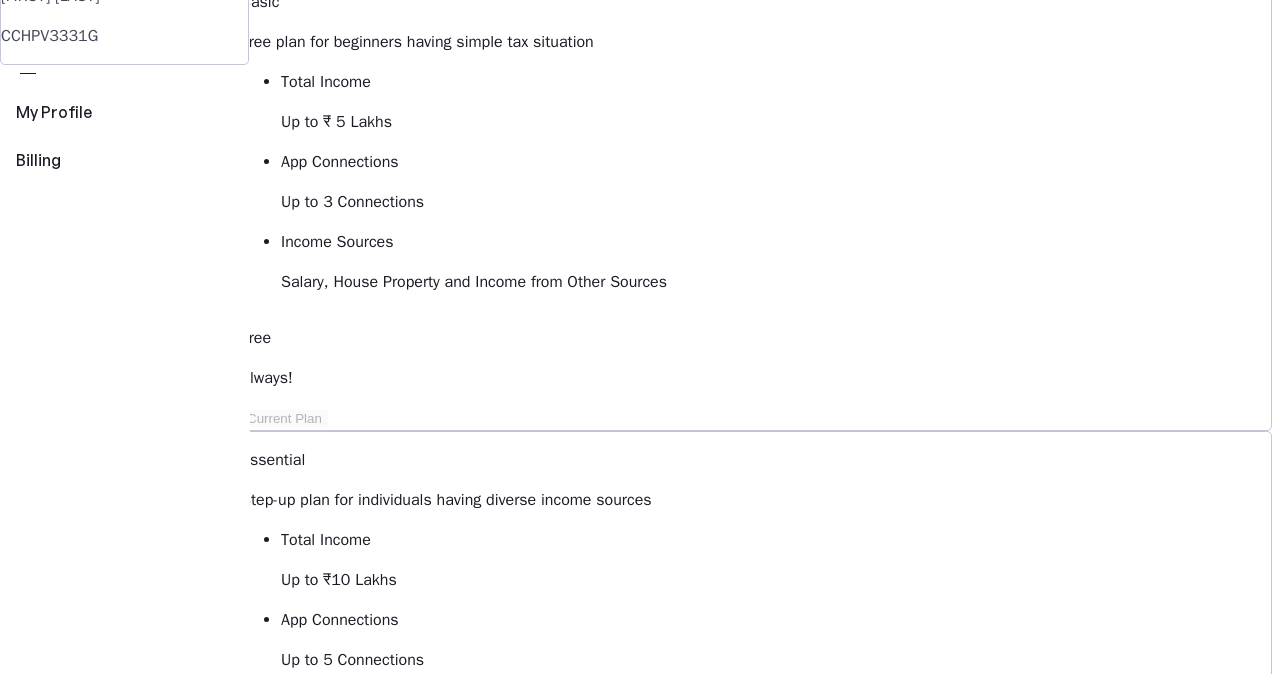 click on "Billing Manage your subscription, invoices & more Basic Free plan for beginners having simple tax situation  Total Income Up to [CURRENCY] 5 Lakhs App Connections Up to 3 Connections Income Sources Salary, House Property and Income from Other Sources Free Always! Current Plan Essential Step-up plan for individuals having diverse income sources  Total Income Up to [CURRENCY]10 Lakhs App Connections Up to 5 Connections Income Sources Basic plus Capital Gains and Business & Profession Starts at [CURRENCY] 149 per month, billed annually Upgrade to Essential Elite Best Value! All-inclusive plan for individuals having hight net worth Total Income Unlimited App Connections Unlimited Income Sources All Income Sources including Foreign Income  Starts at  [CURRENCY] 199  per month, billed annually  Upgrade to Elite  View Comparison keyboard_arrow_down Billings history Access & download all your bills here chevron_right FAQs  What is the validity of the plan?  expand_more  Will my subscription auto renew?  expand_more expand_more expand_more" at bounding box center [756, 985] 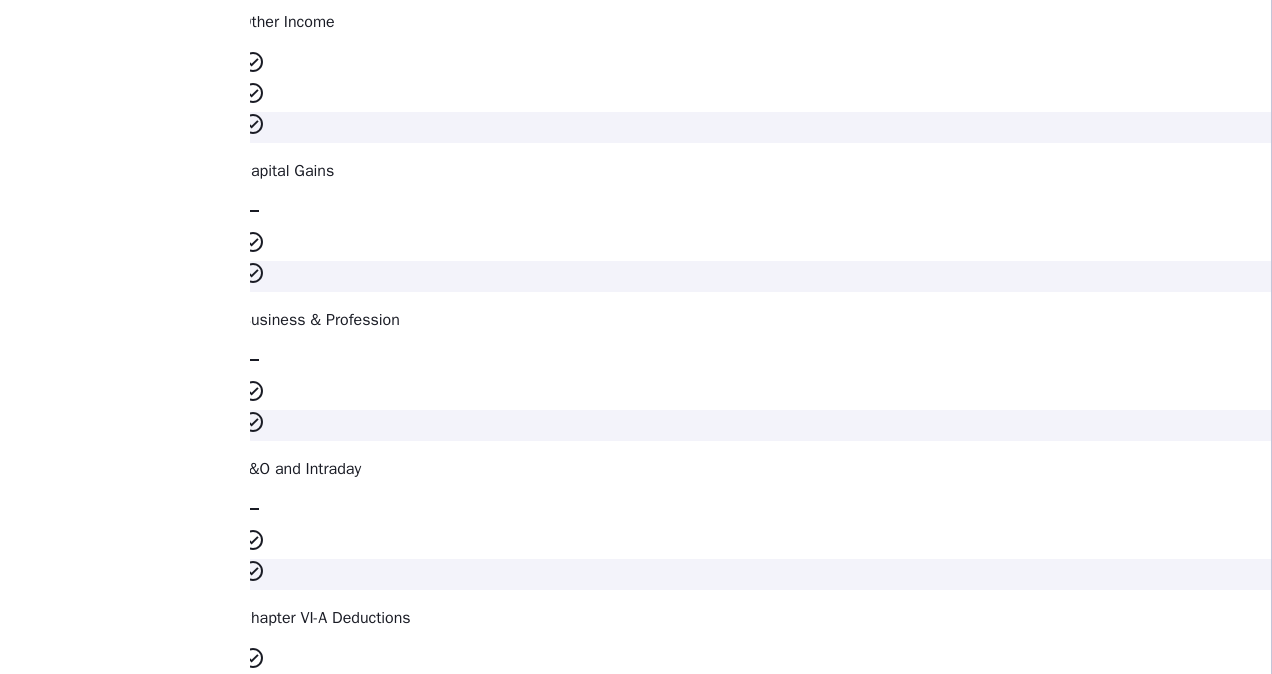 scroll, scrollTop: 3348, scrollLeft: 0, axis: vertical 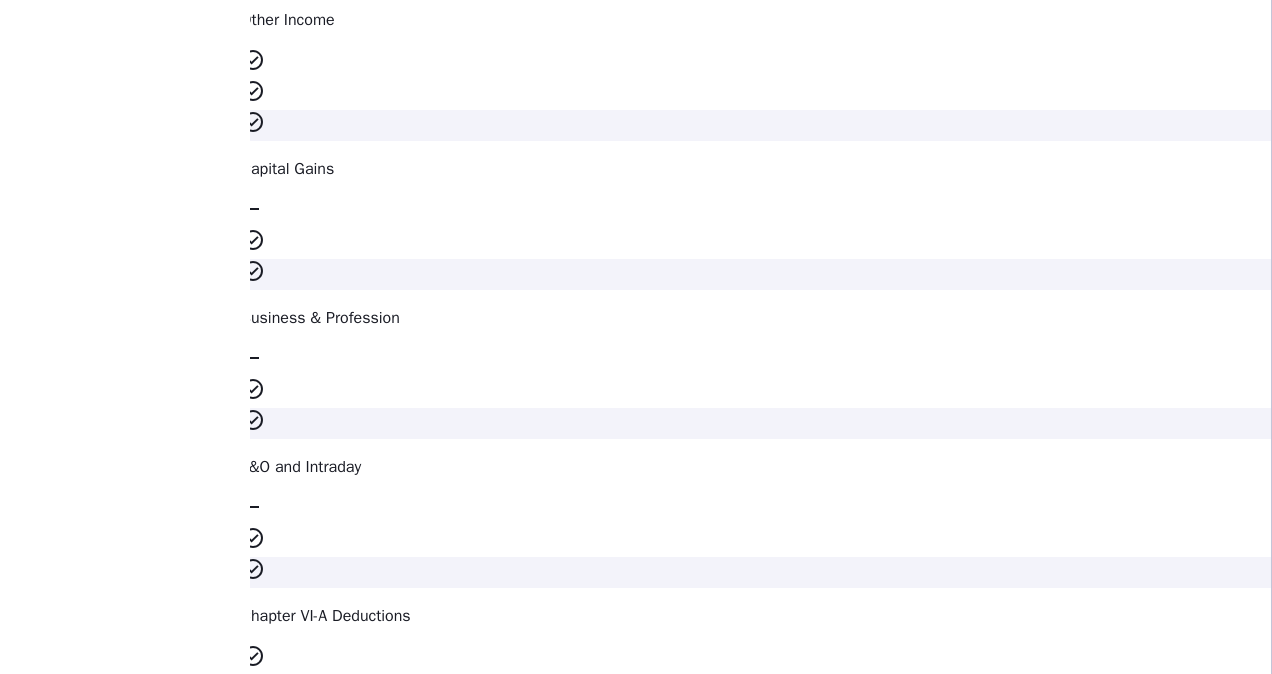 click on "Access & download all your bills here chevron_right" at bounding box center (756, 3048) 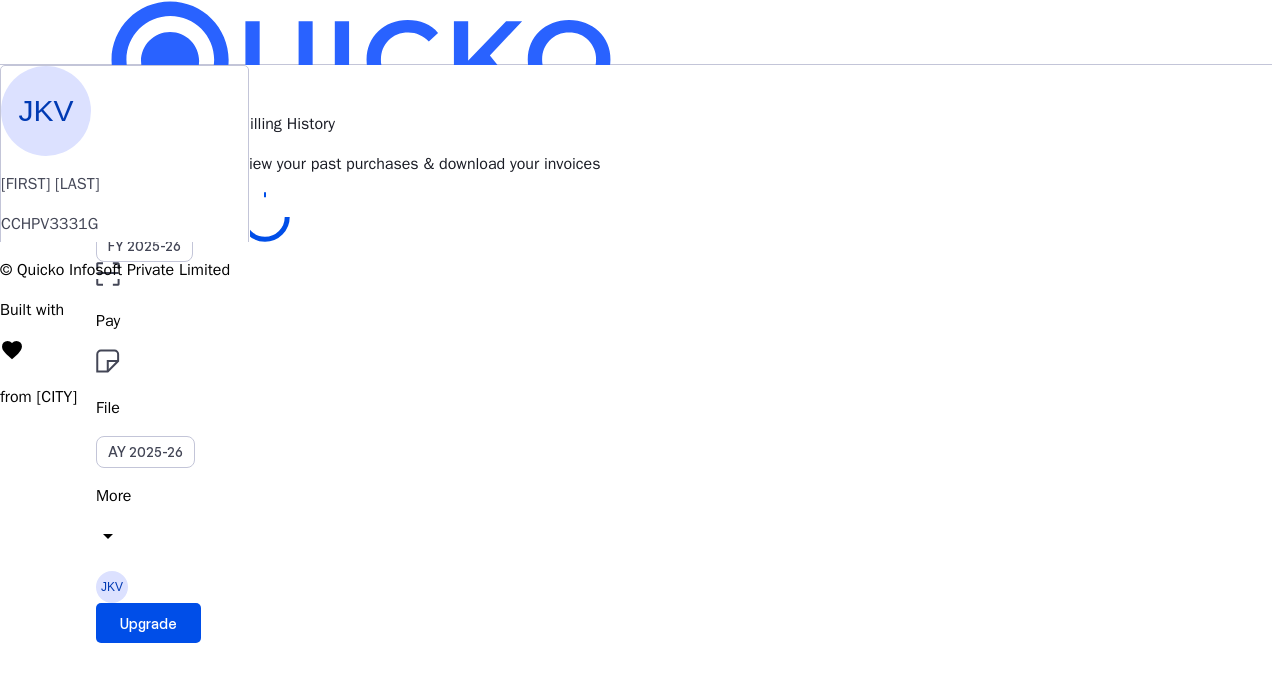 scroll, scrollTop: 0, scrollLeft: 0, axis: both 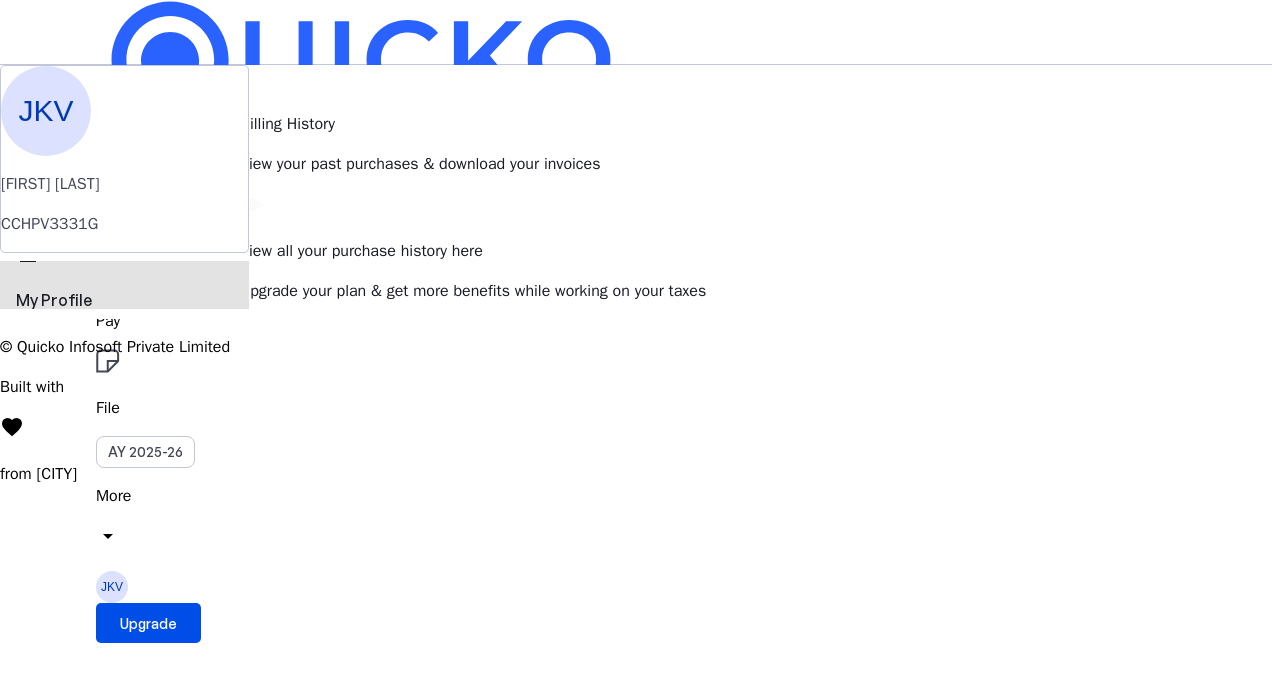 click on "perm_identity My Profile" at bounding box center (124, 285) 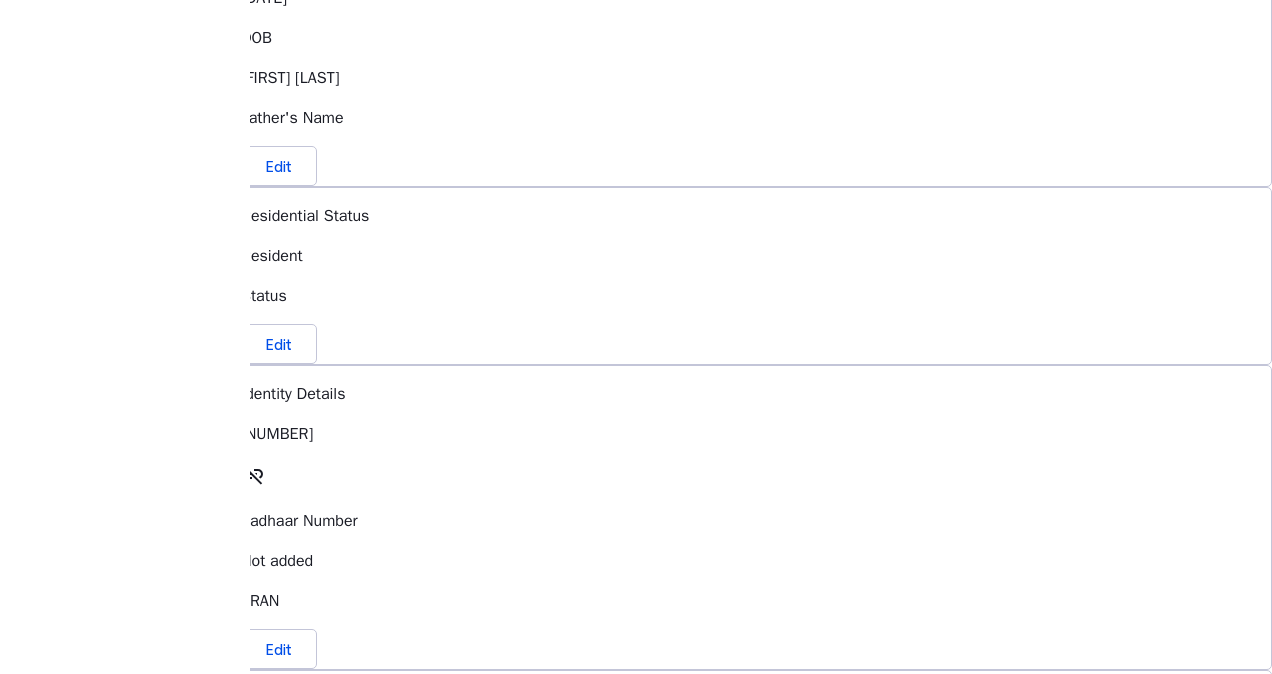 scroll, scrollTop: 477, scrollLeft: 0, axis: vertical 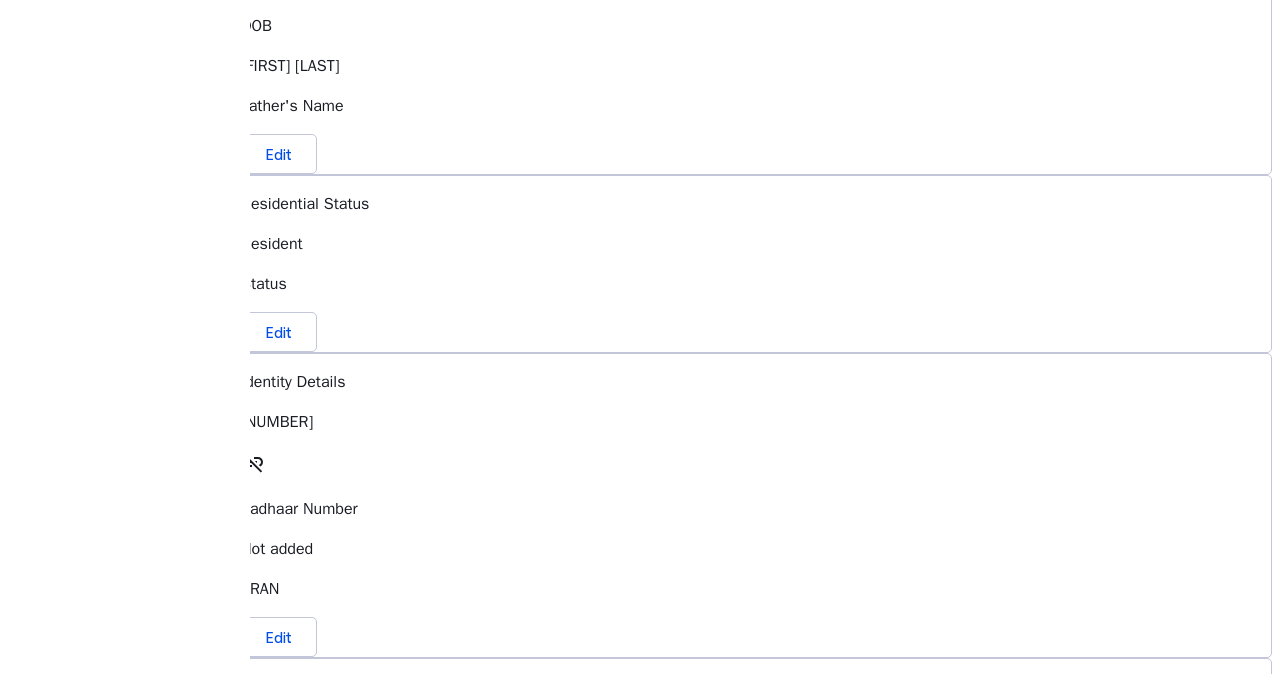 click on "link_off" at bounding box center (253, 462) 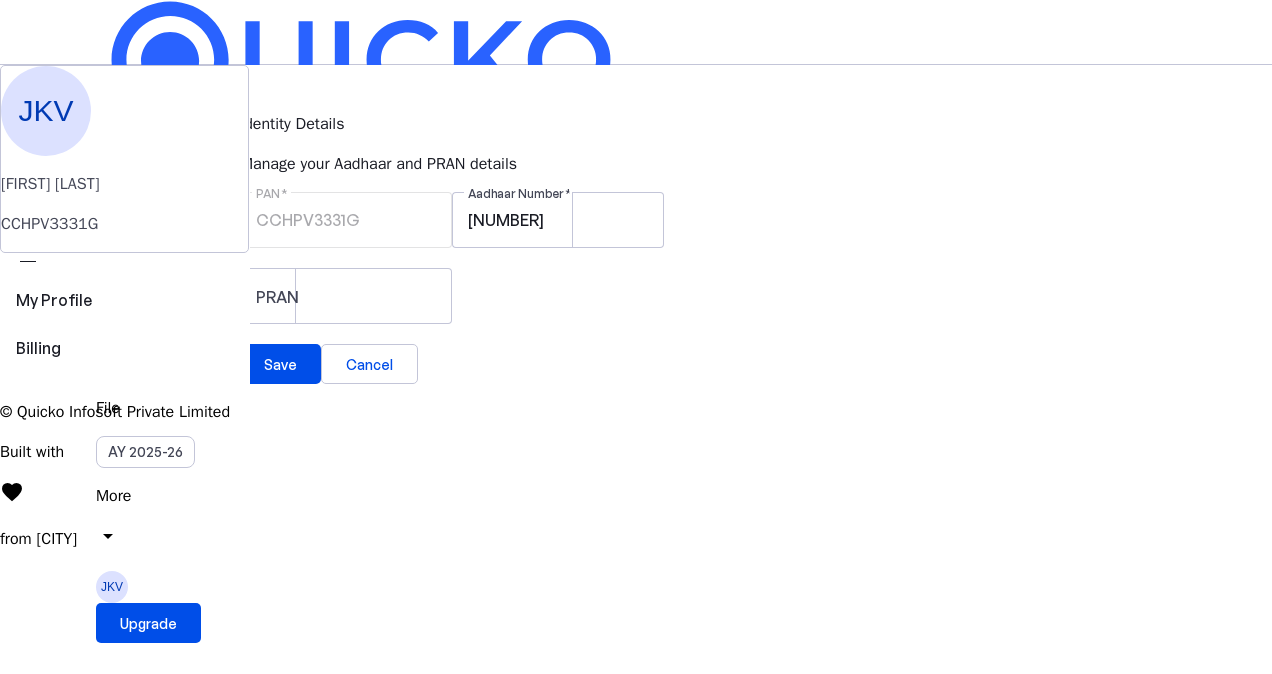 scroll, scrollTop: 0, scrollLeft: 0, axis: both 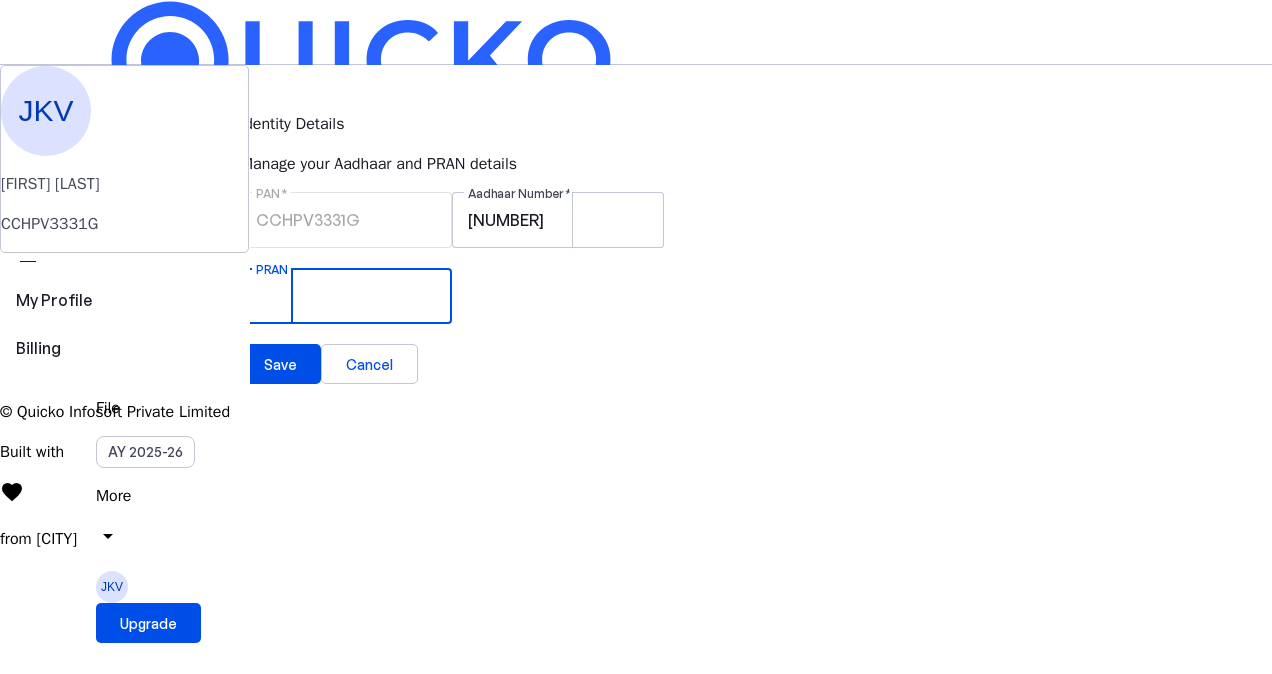 click on "PRAN" at bounding box center [346, 296] 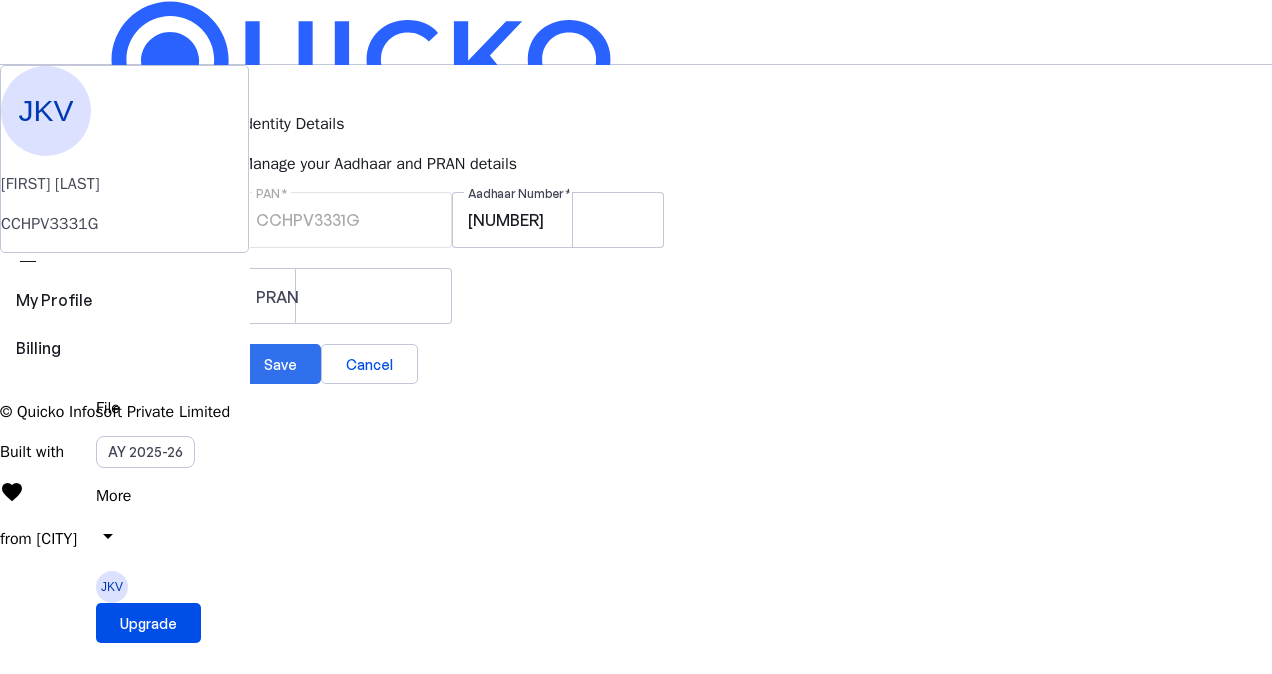 click at bounding box center [280, 364] 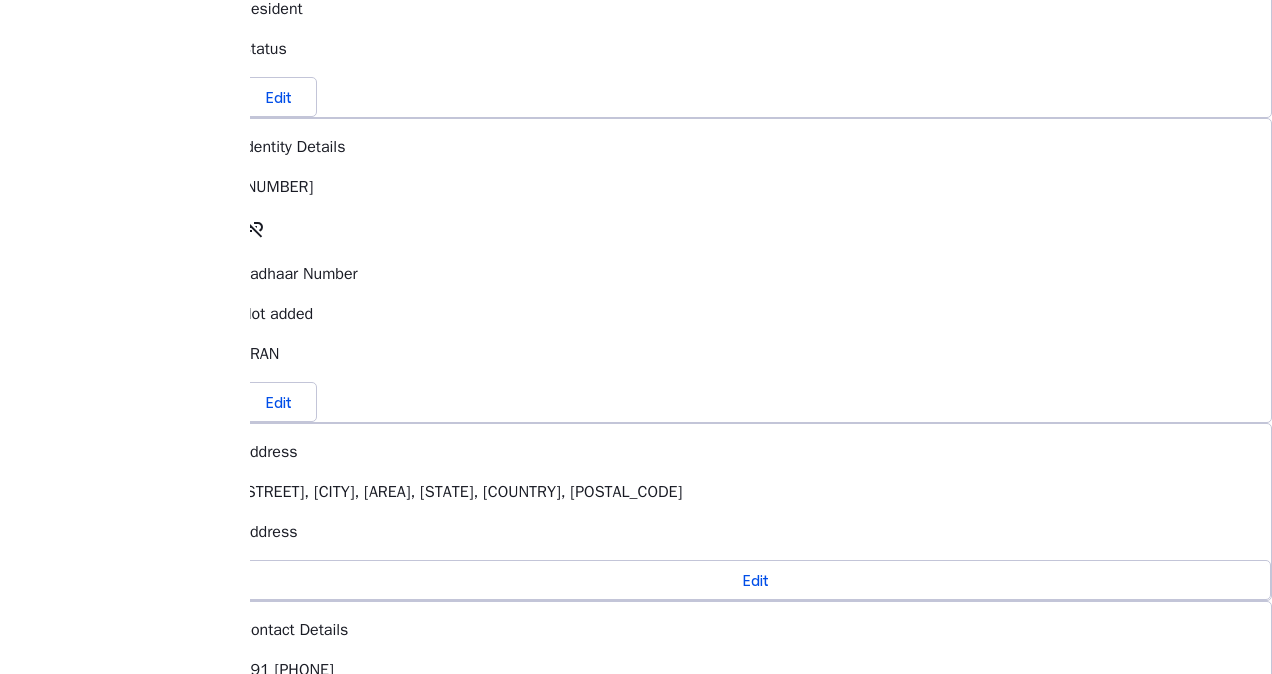 scroll, scrollTop: 0, scrollLeft: 0, axis: both 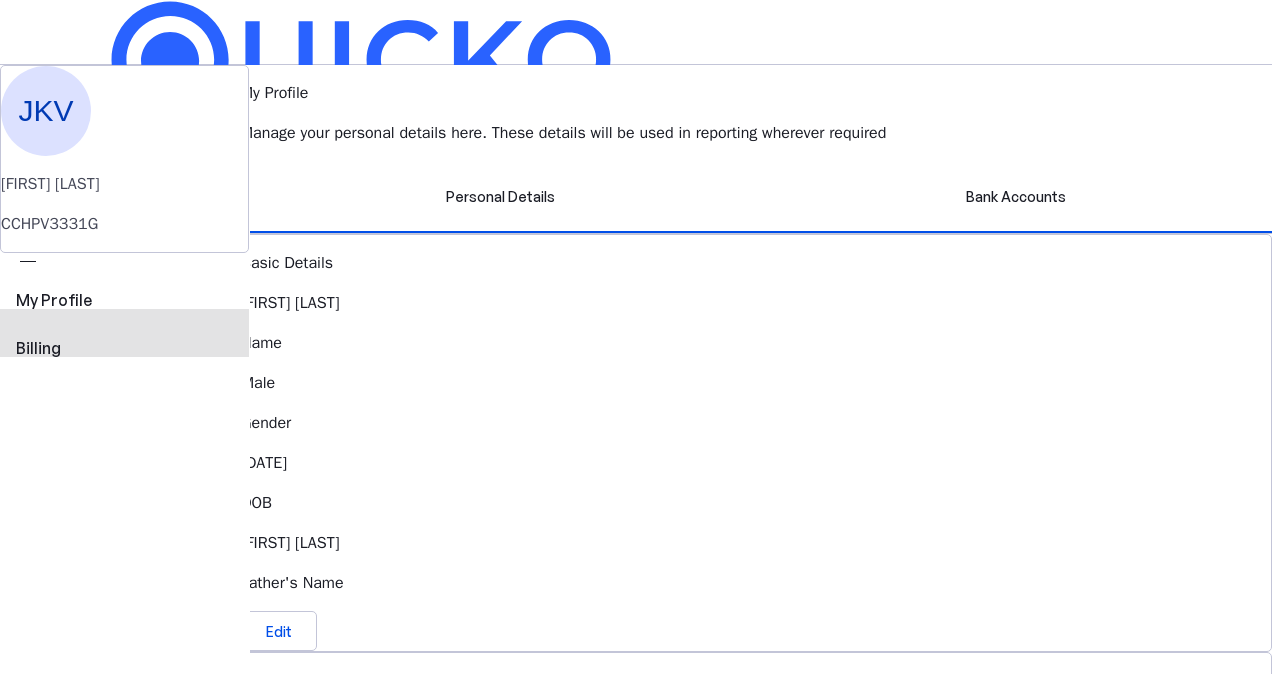 click on "view_carousel Billing" at bounding box center (124, 325) 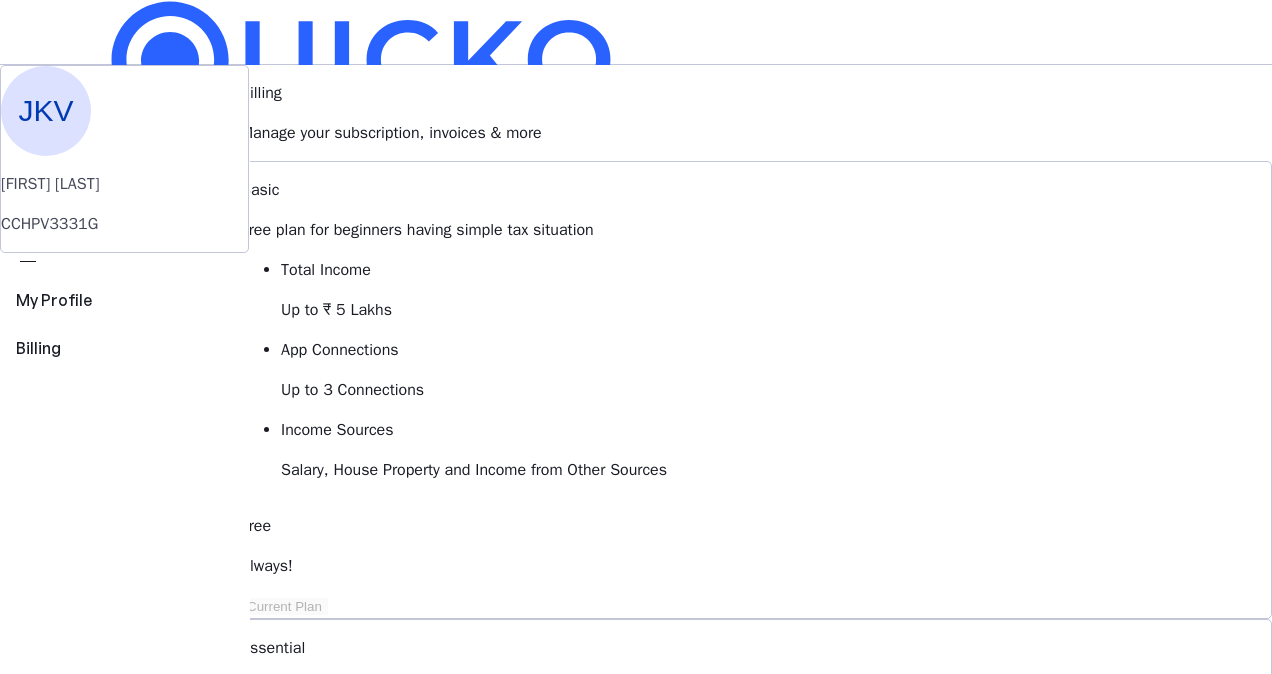 click on "More" at bounding box center (636, 496) 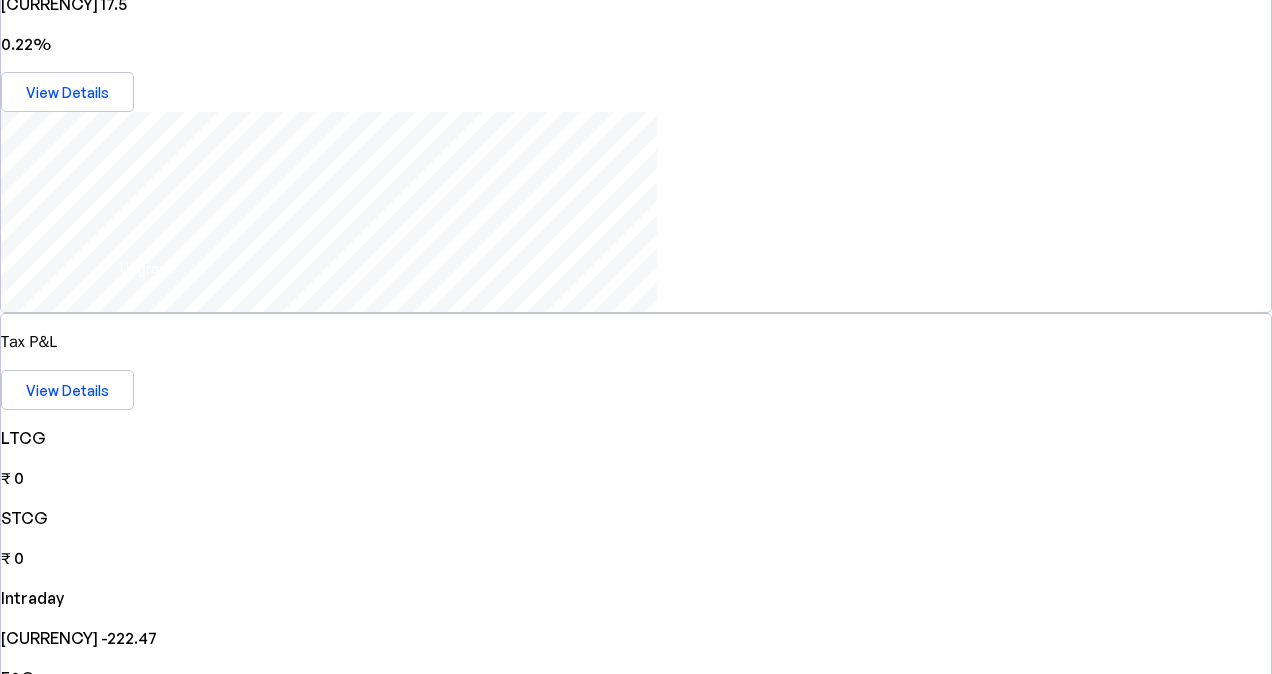 scroll, scrollTop: 356, scrollLeft: 0, axis: vertical 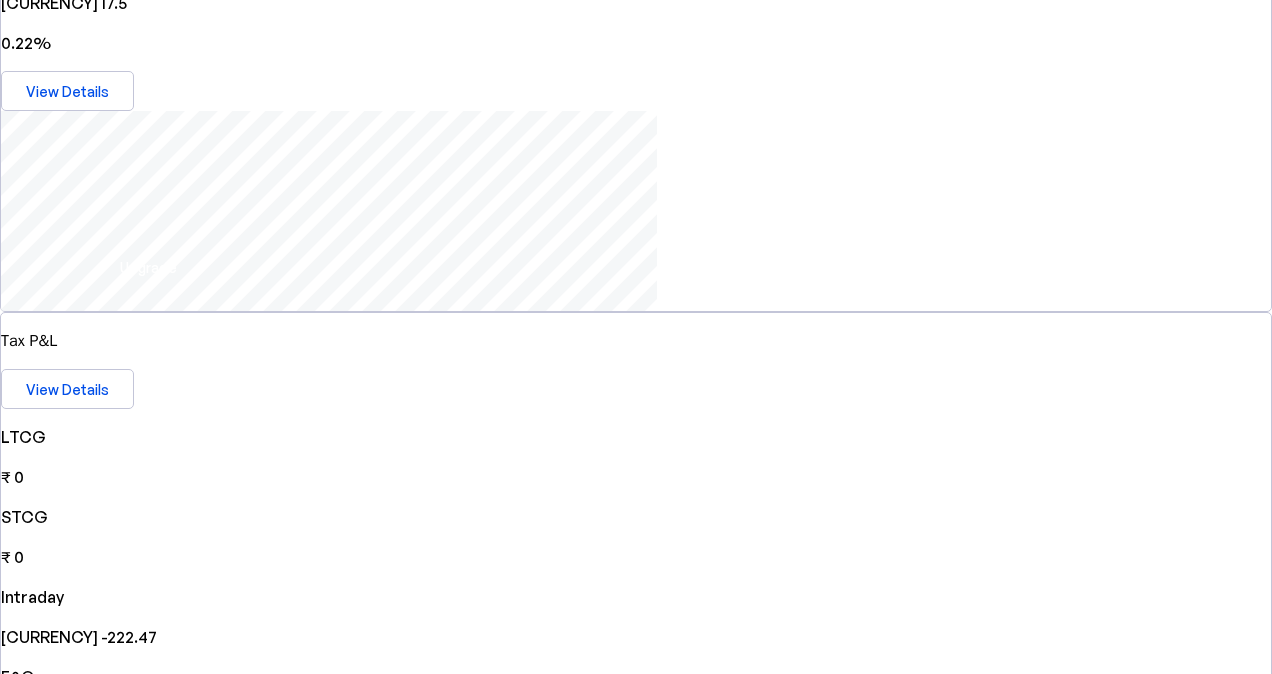 click at bounding box center (636, 1559) 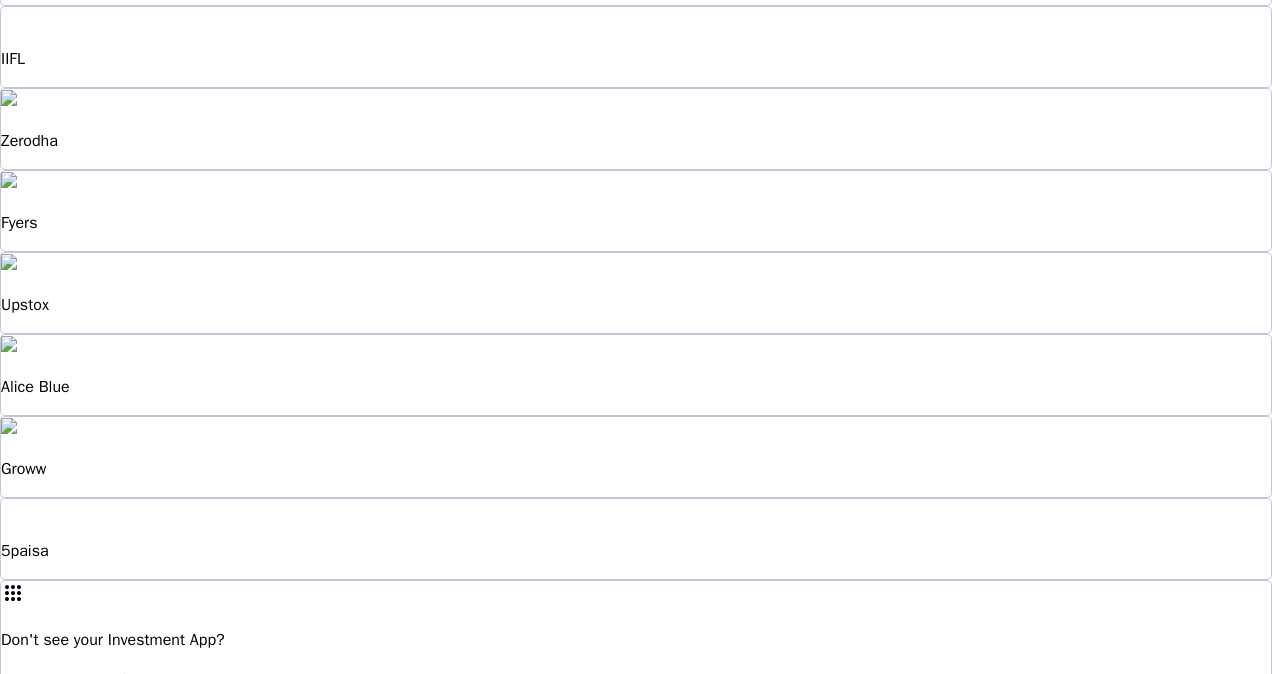 scroll, scrollTop: 0, scrollLeft: 0, axis: both 